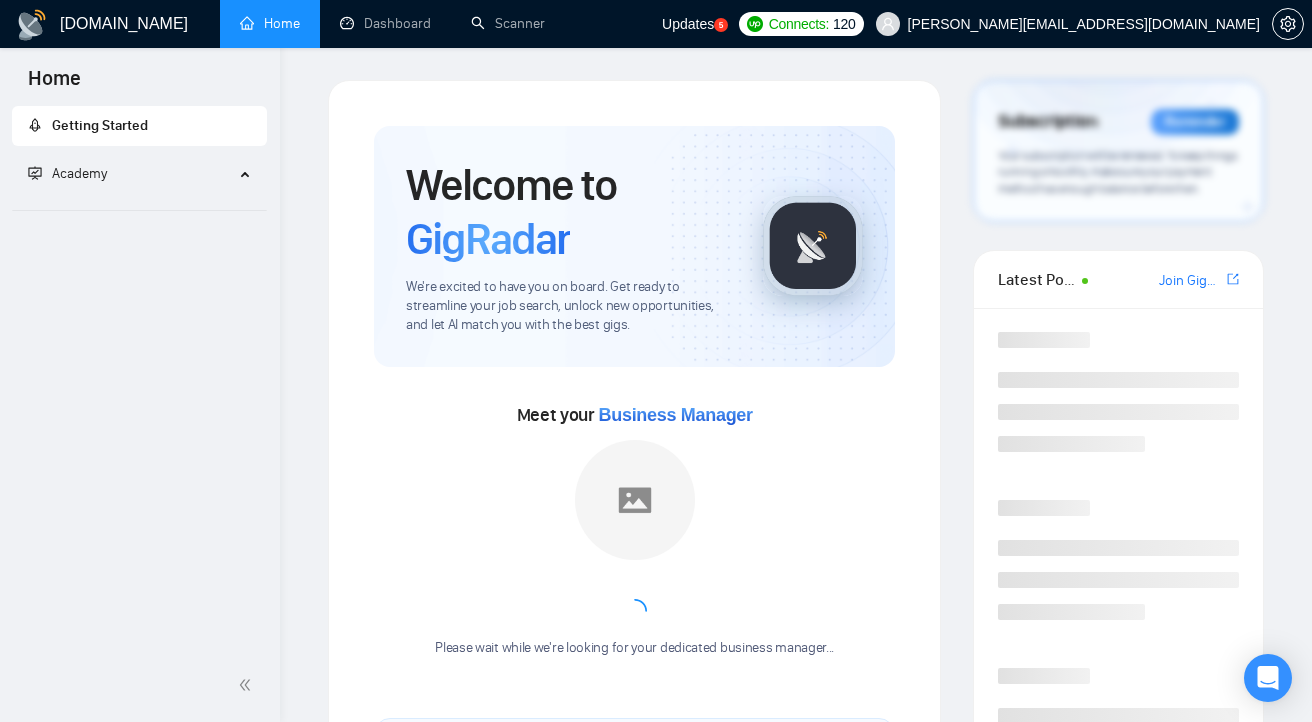 scroll, scrollTop: 0, scrollLeft: 0, axis: both 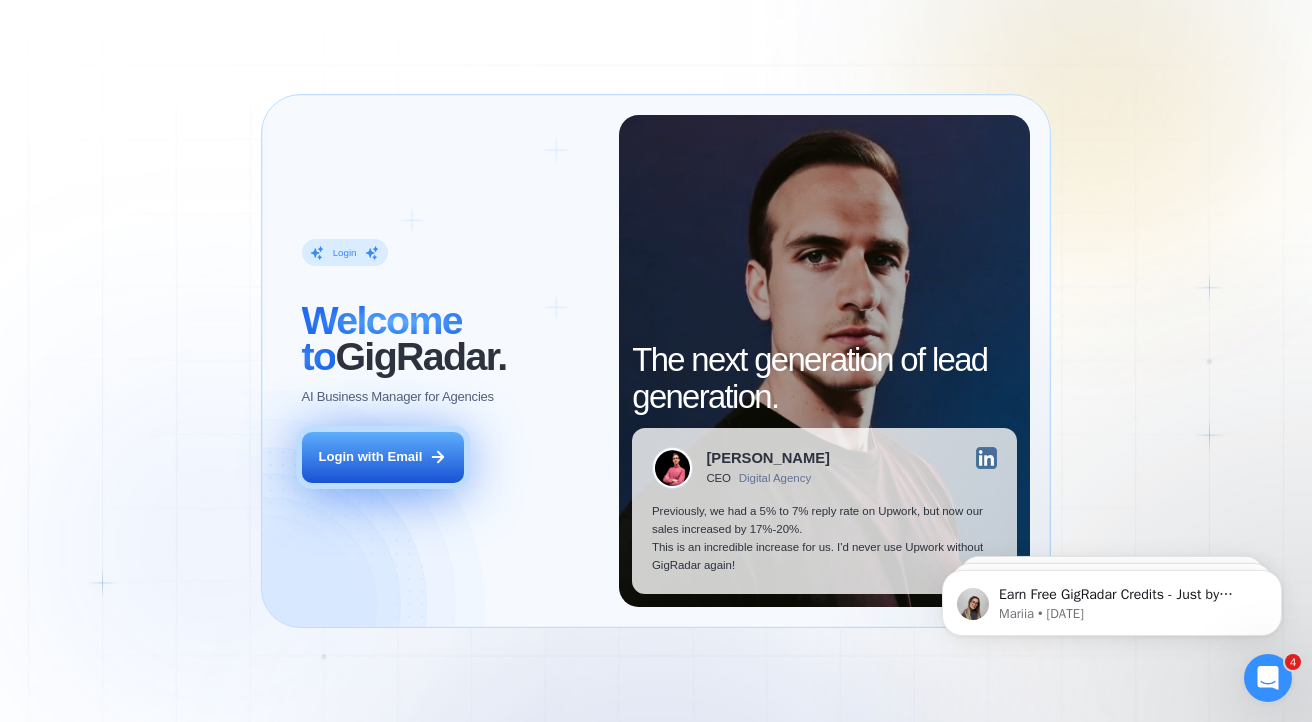 click on "Login with Email" at bounding box center (383, 457) 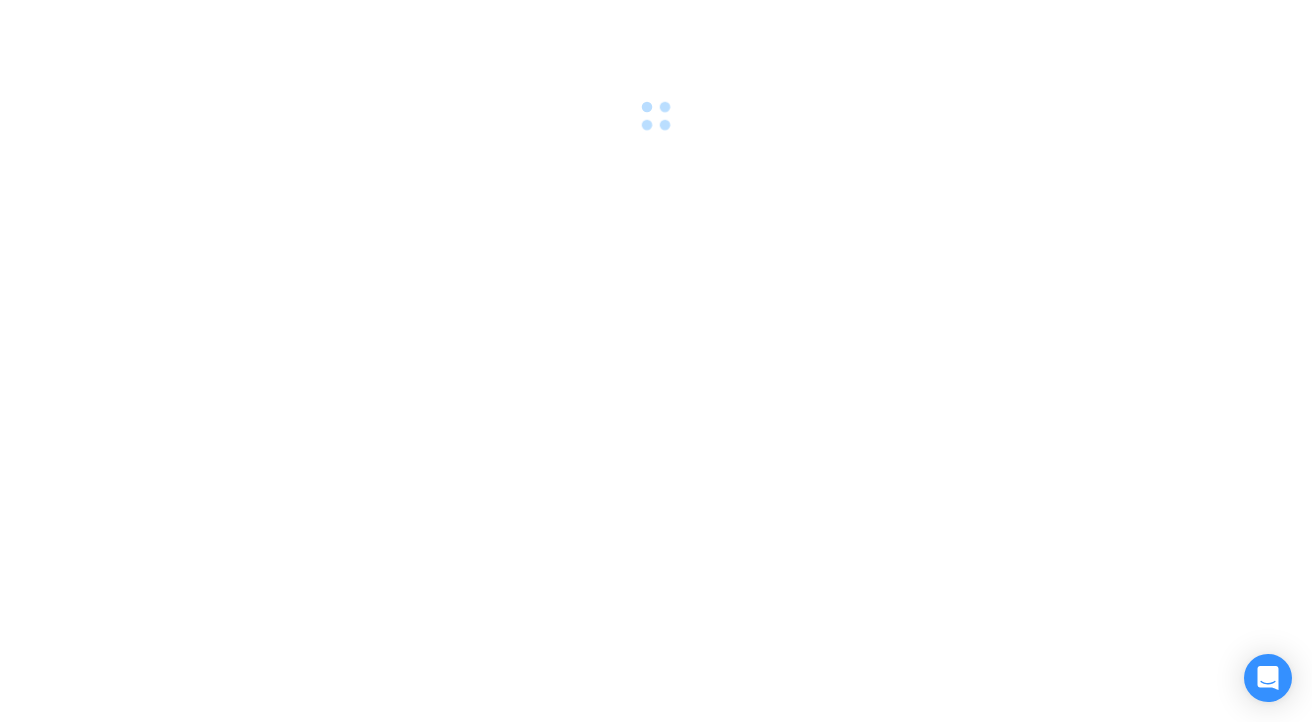 scroll, scrollTop: 0, scrollLeft: 0, axis: both 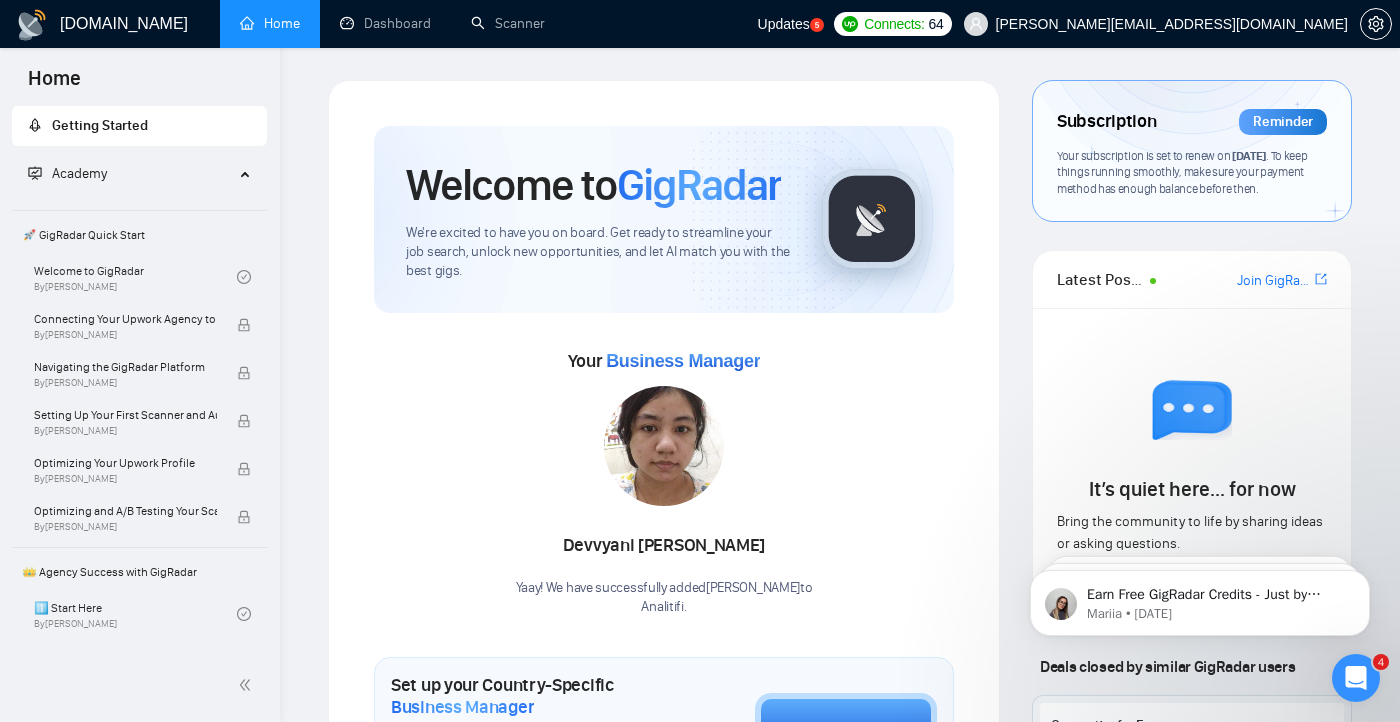 click on "Updates
5" at bounding box center (791, 24) 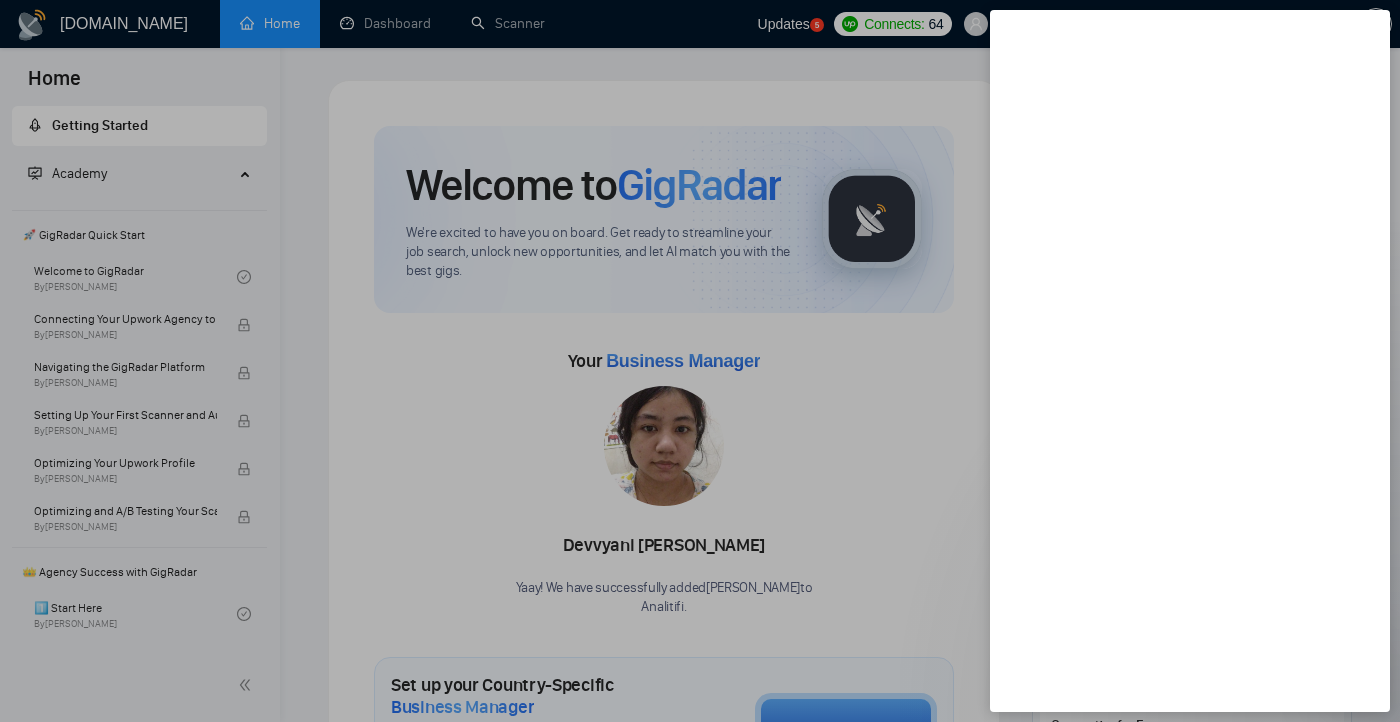 click at bounding box center (700, 361) 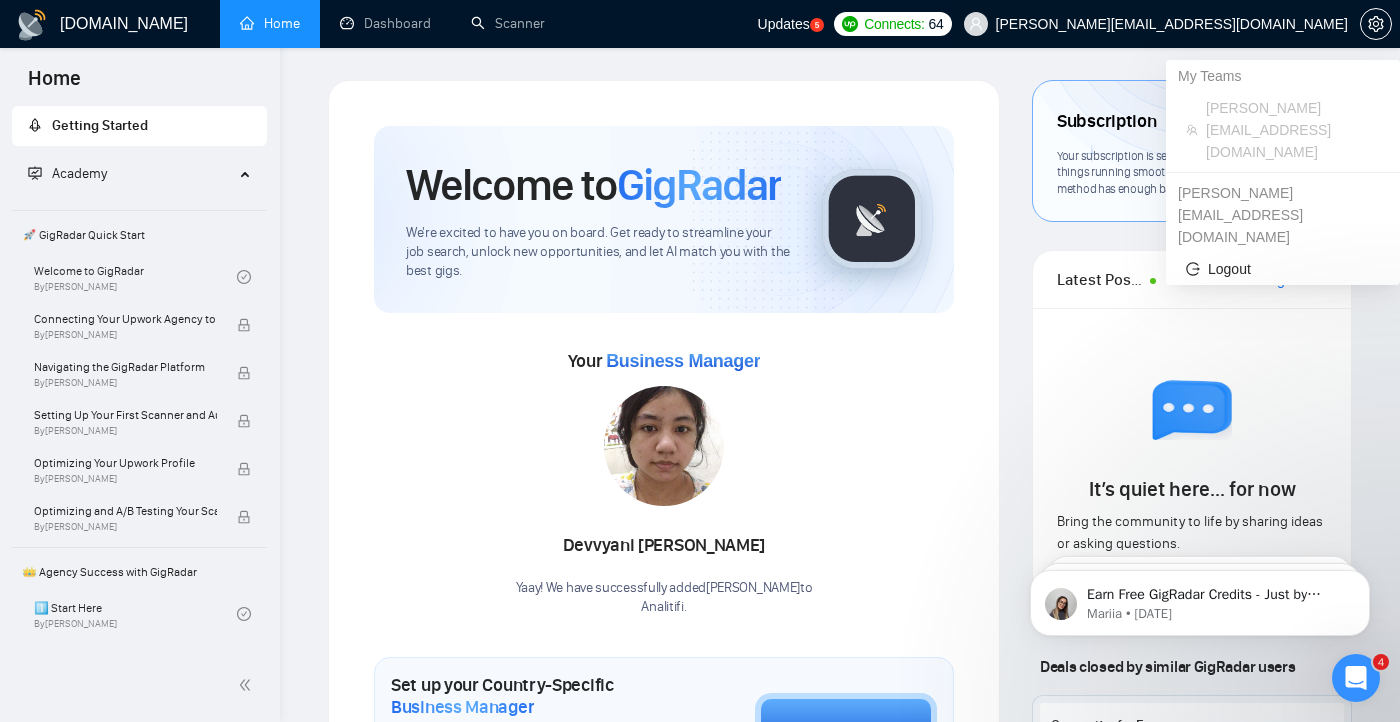 click on "[PERSON_NAME][EMAIL_ADDRESS][DOMAIN_NAME]" at bounding box center [1172, 24] 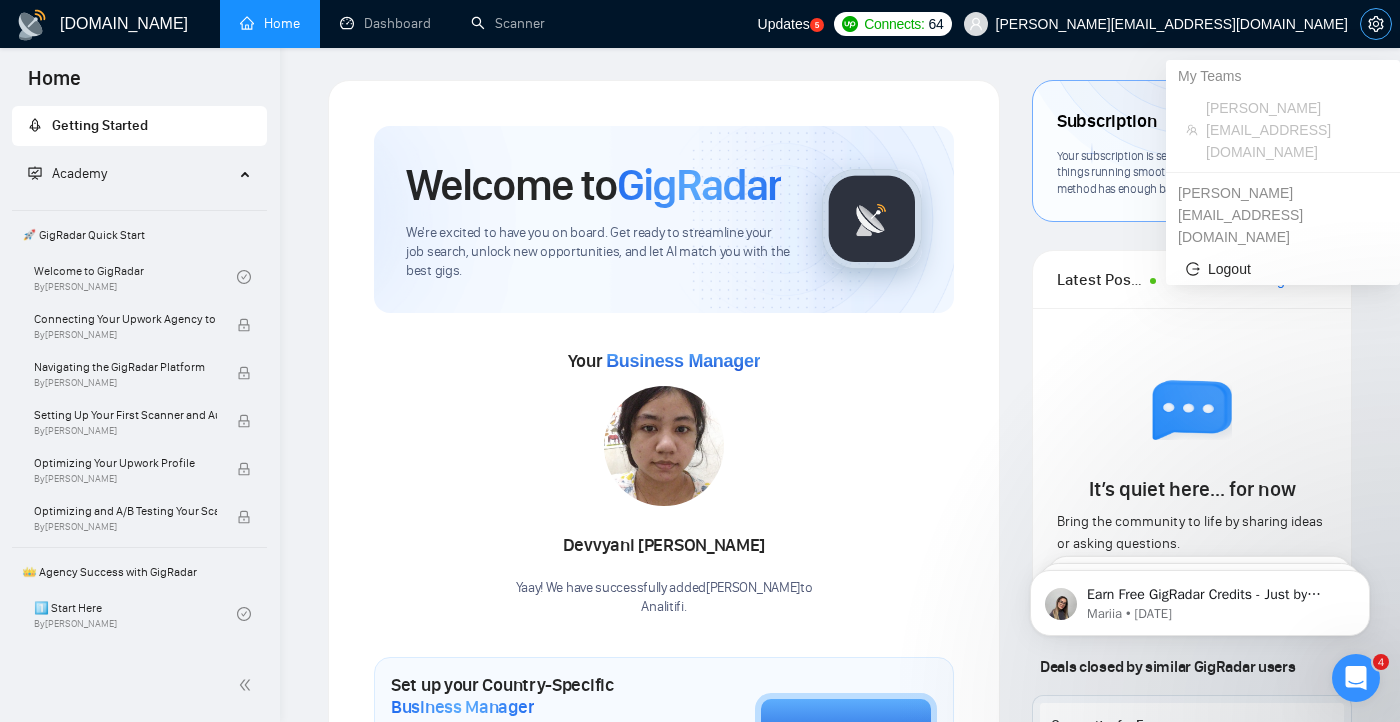 click 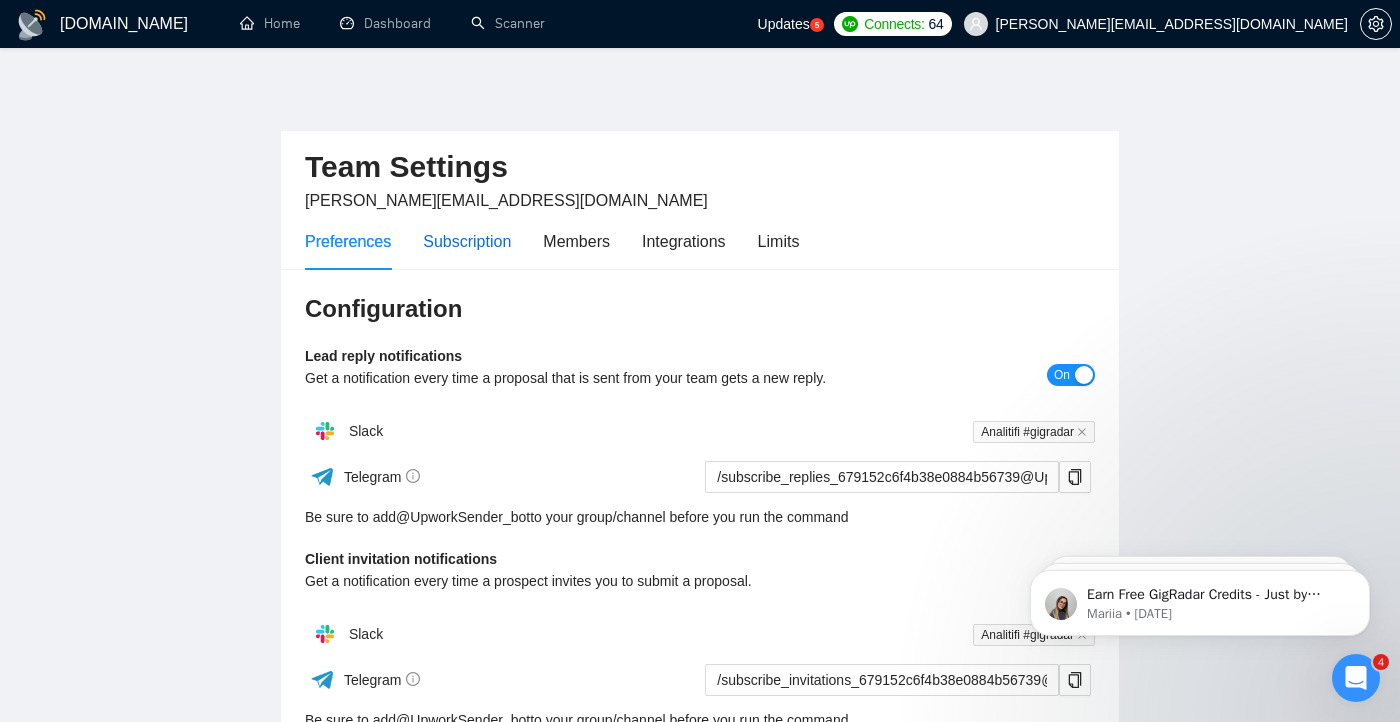 click on "Subscription" at bounding box center [467, 241] 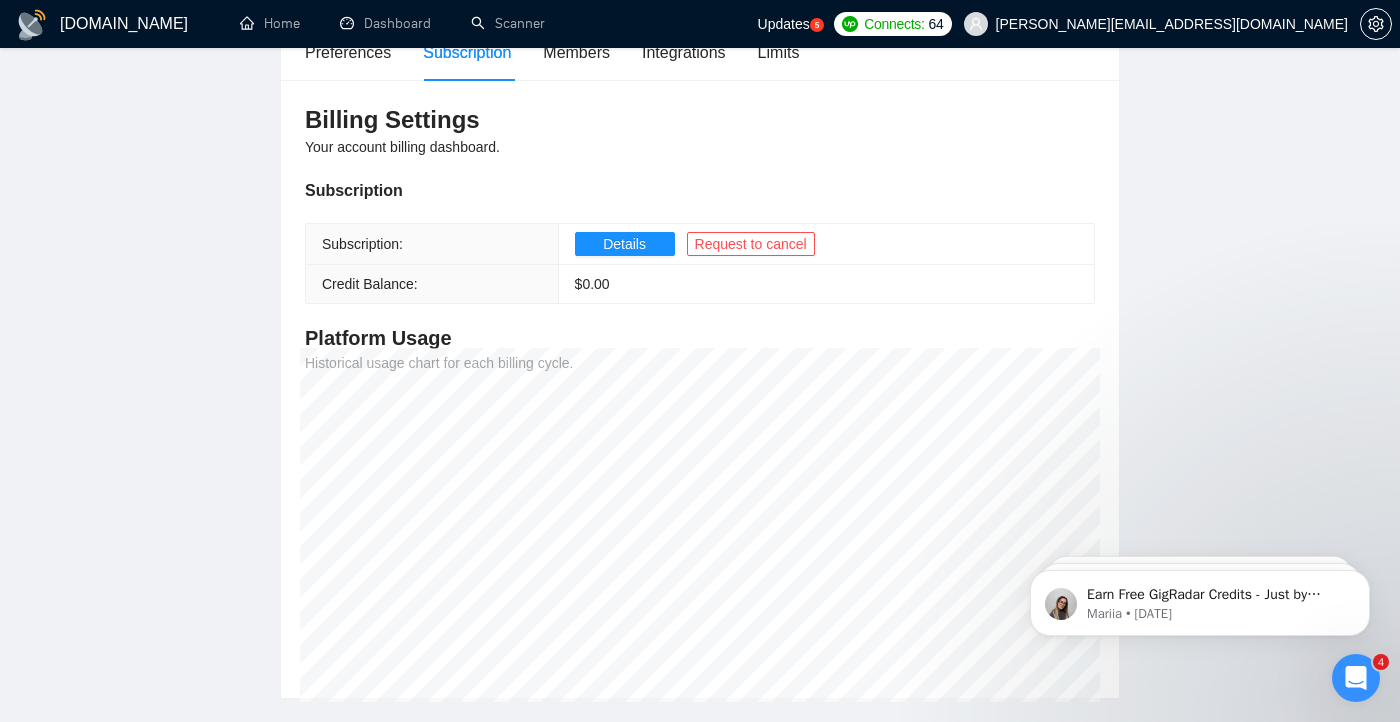 scroll, scrollTop: 320, scrollLeft: 0, axis: vertical 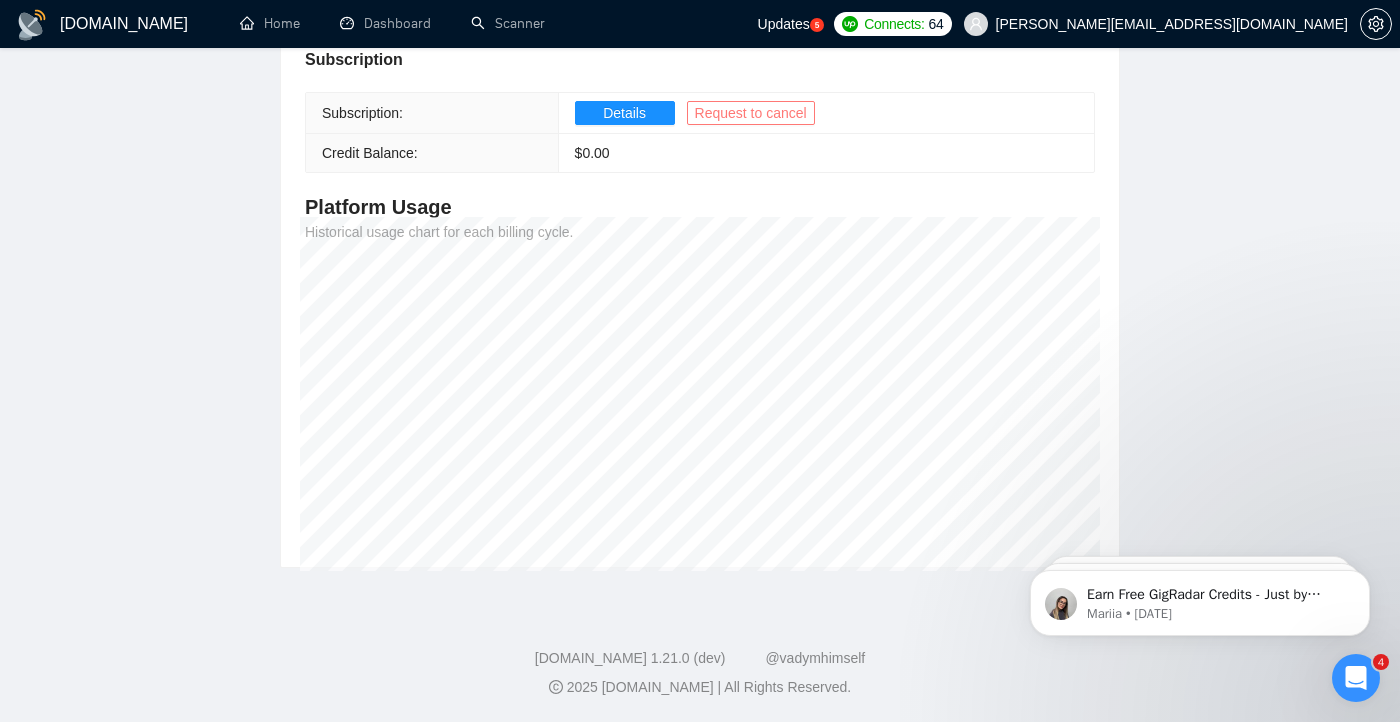 click on "Request to cancel" at bounding box center [751, 113] 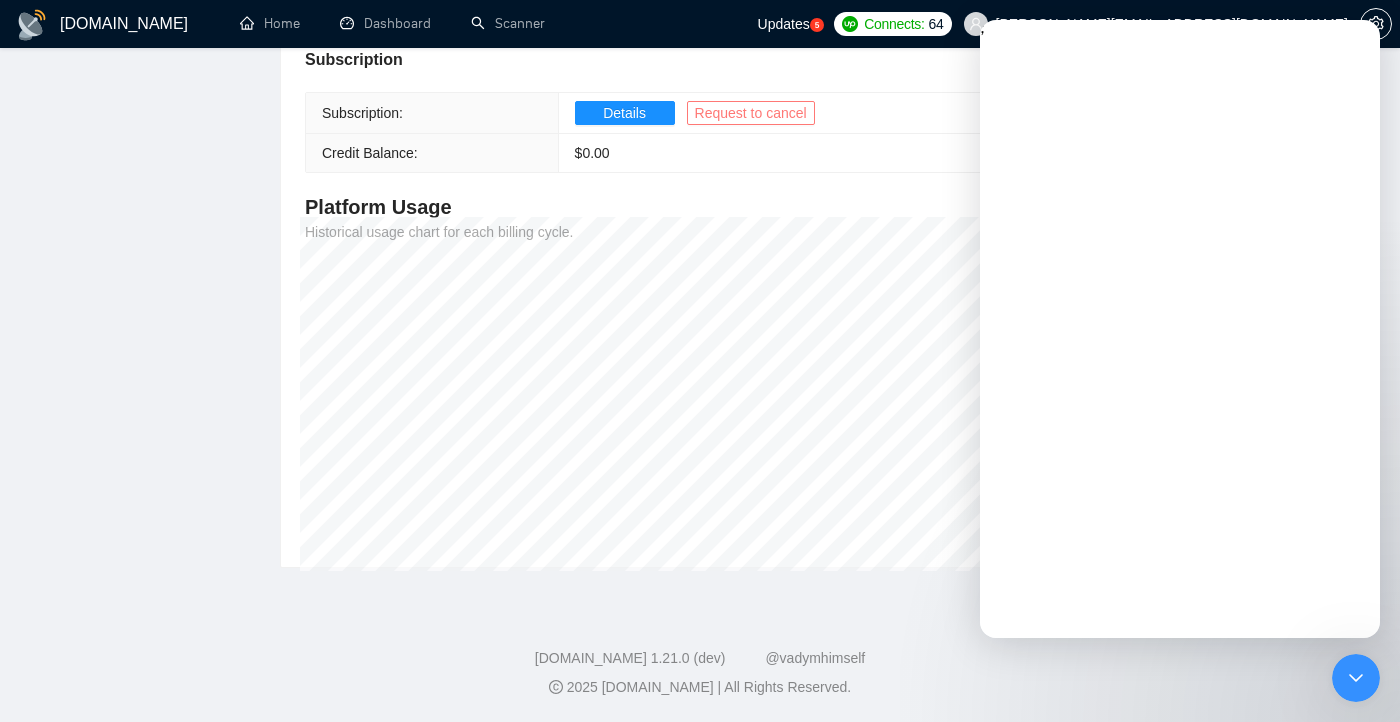 scroll, scrollTop: 0, scrollLeft: 0, axis: both 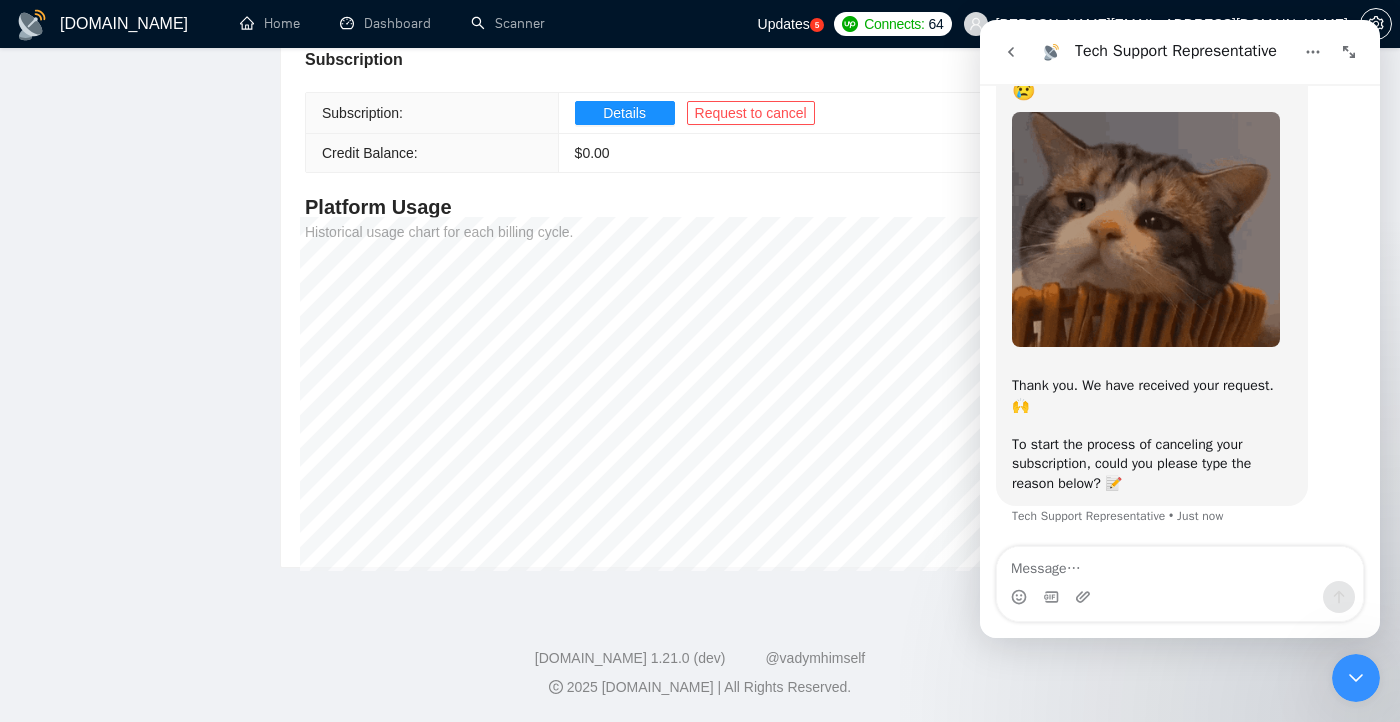 click at bounding box center (1180, 564) 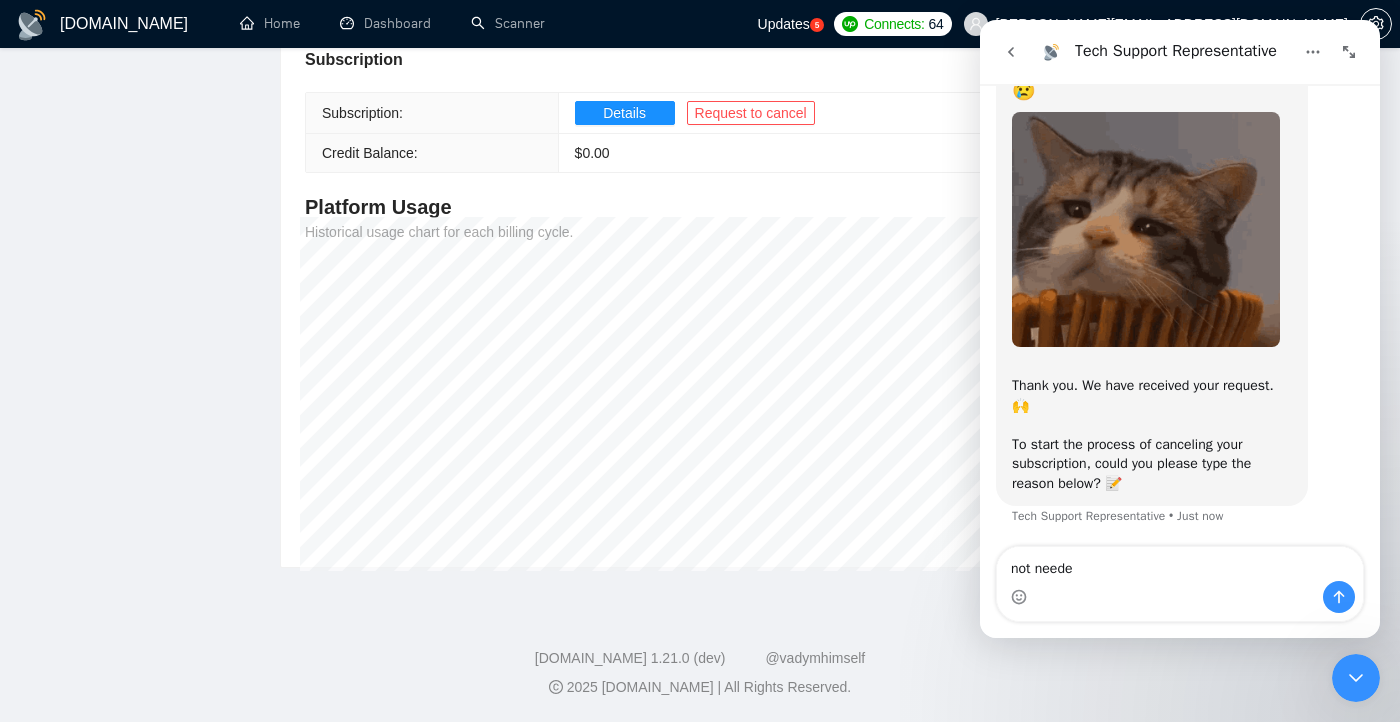type on "not needed" 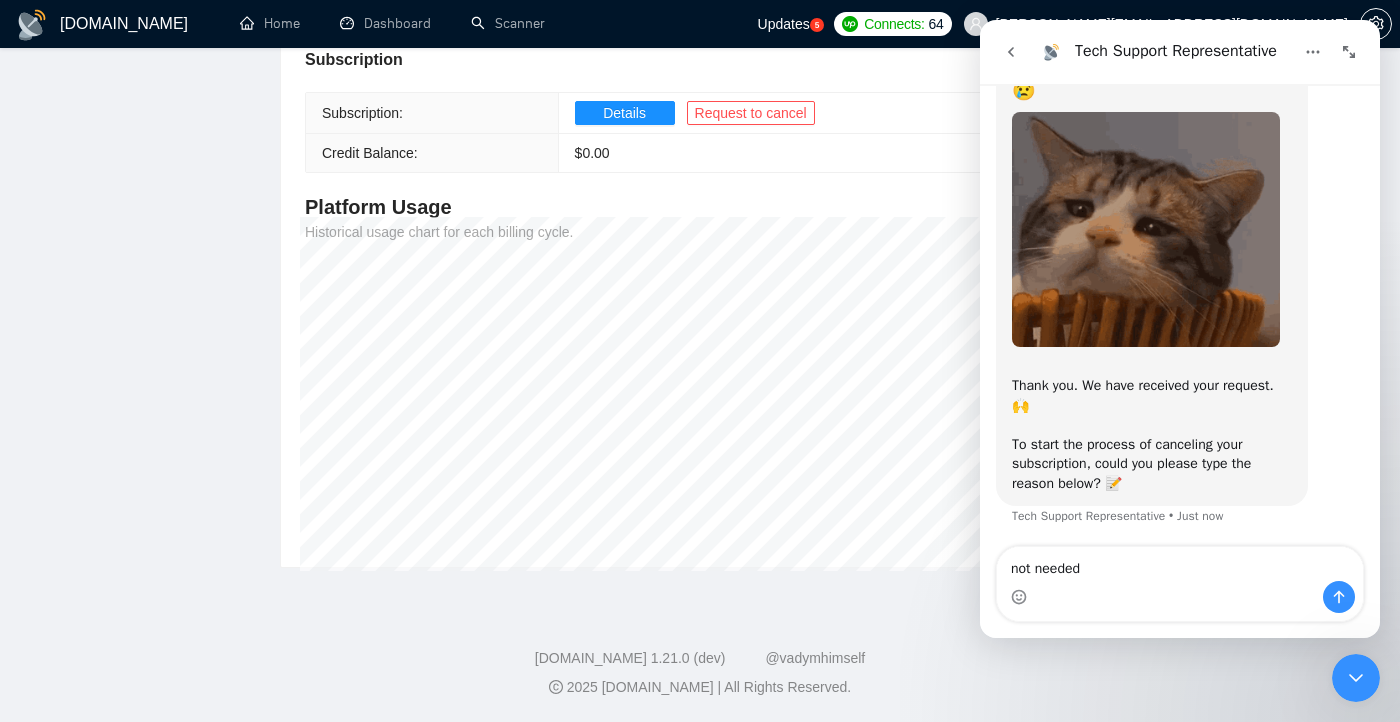 type 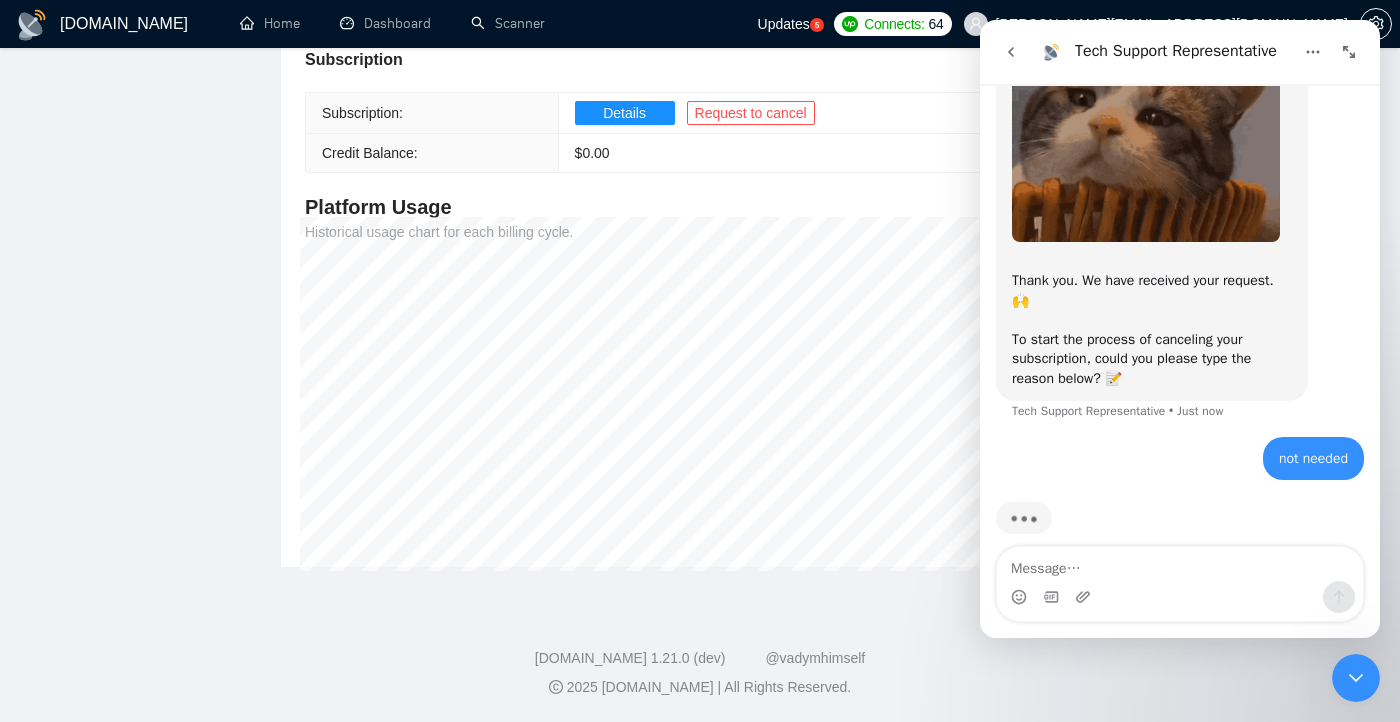 scroll, scrollTop: 221, scrollLeft: 0, axis: vertical 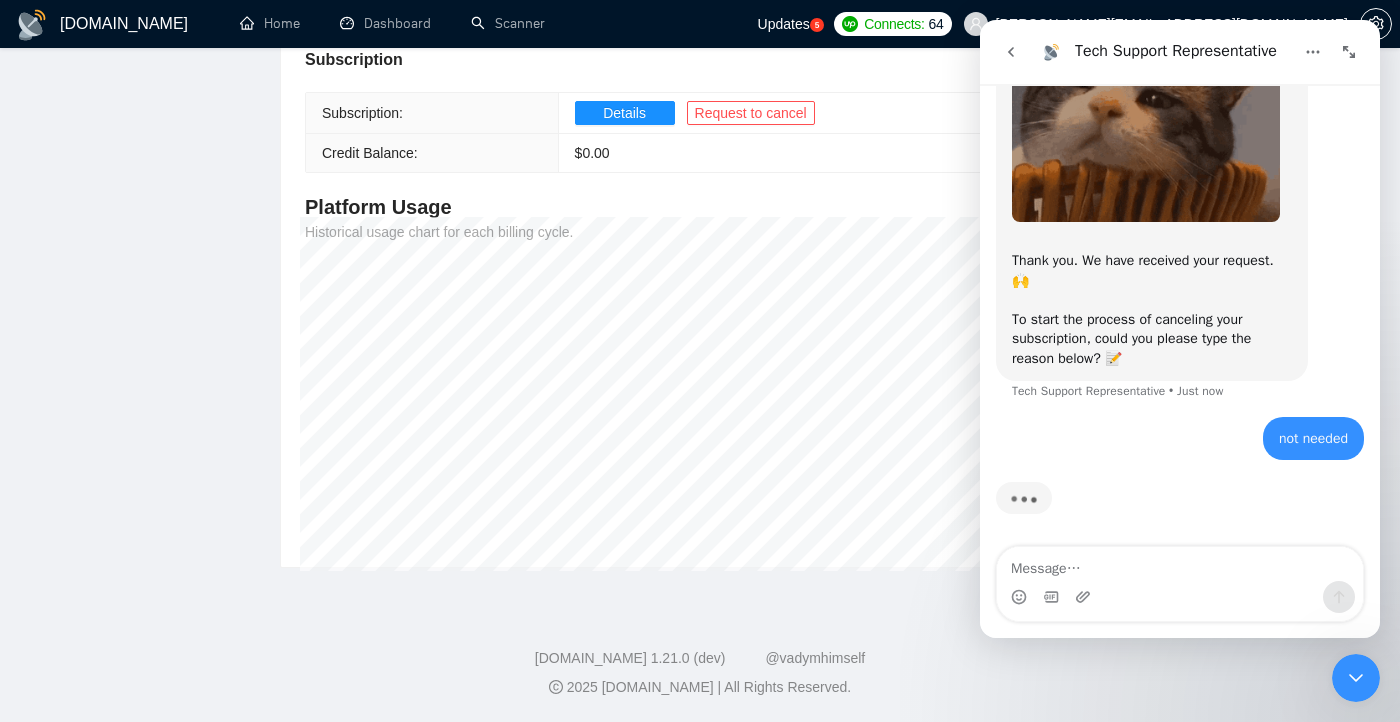 click 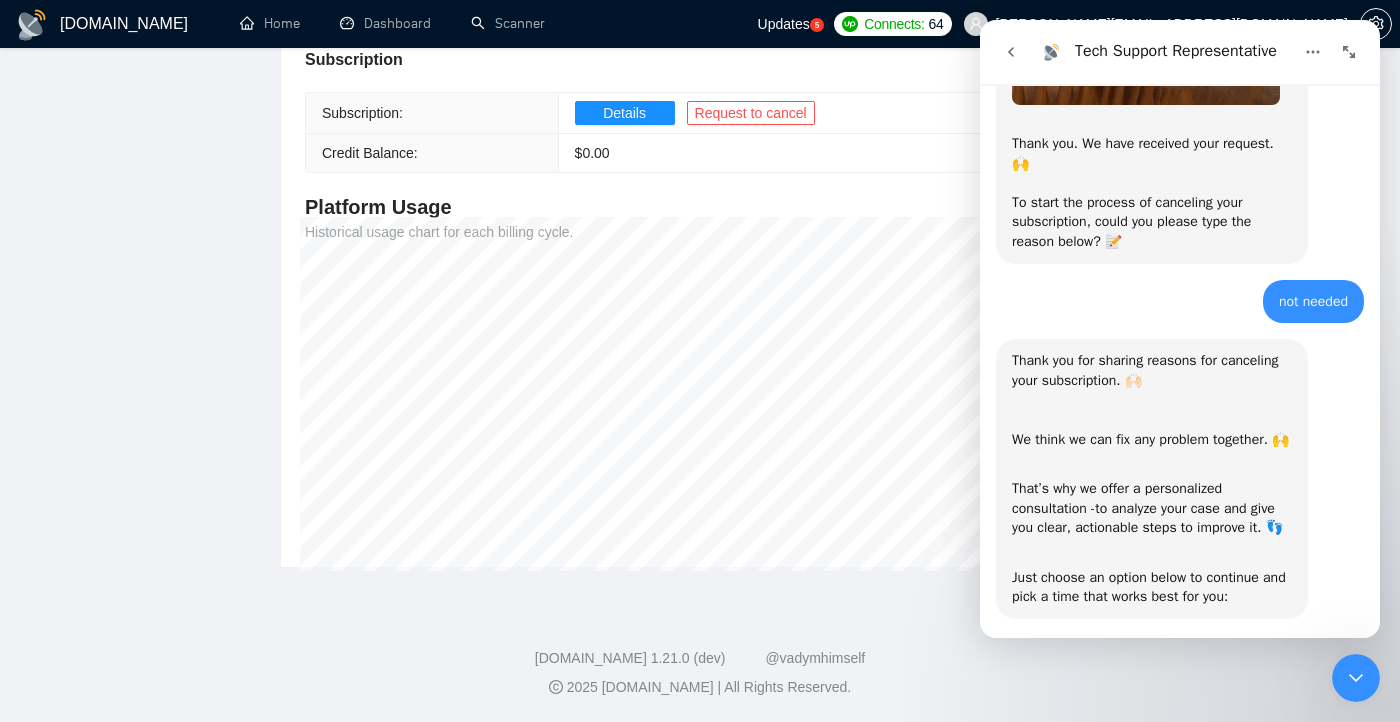 scroll, scrollTop: 518, scrollLeft: 0, axis: vertical 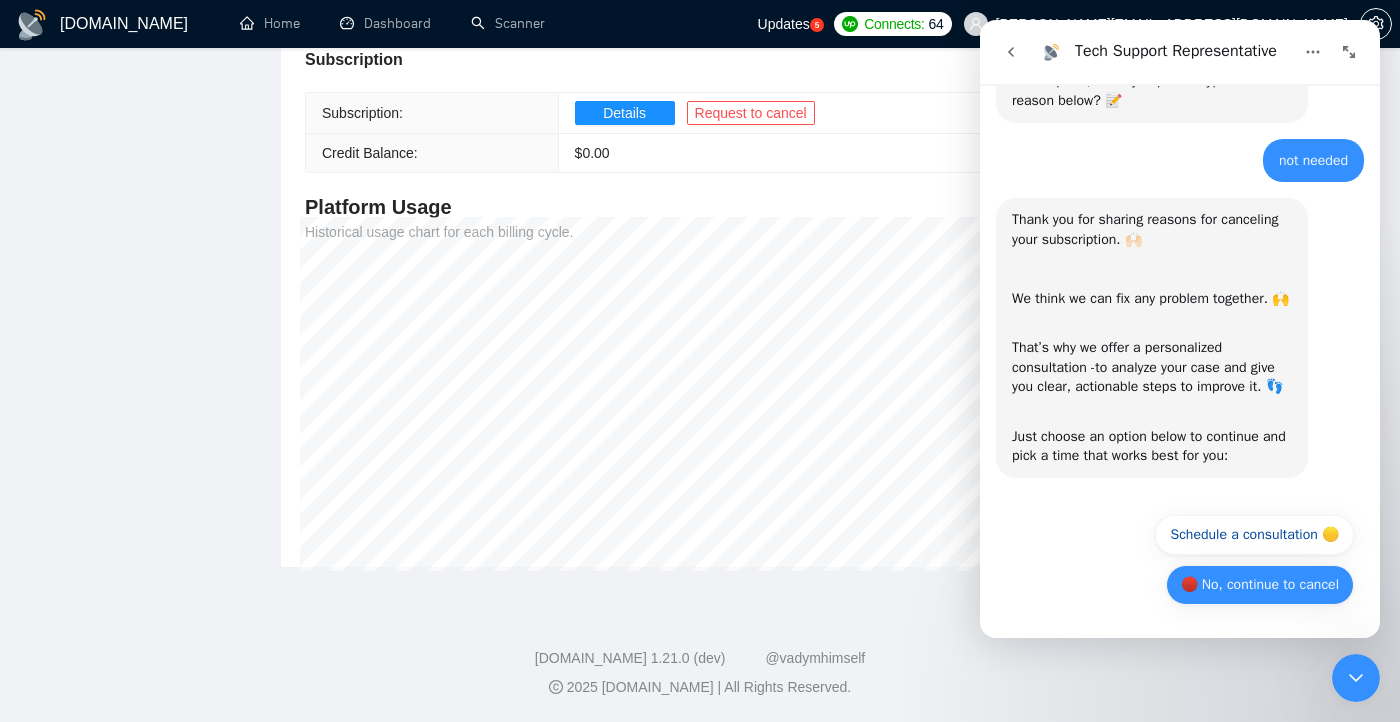 click on "🔴 No, continue to cancel" at bounding box center [1260, 585] 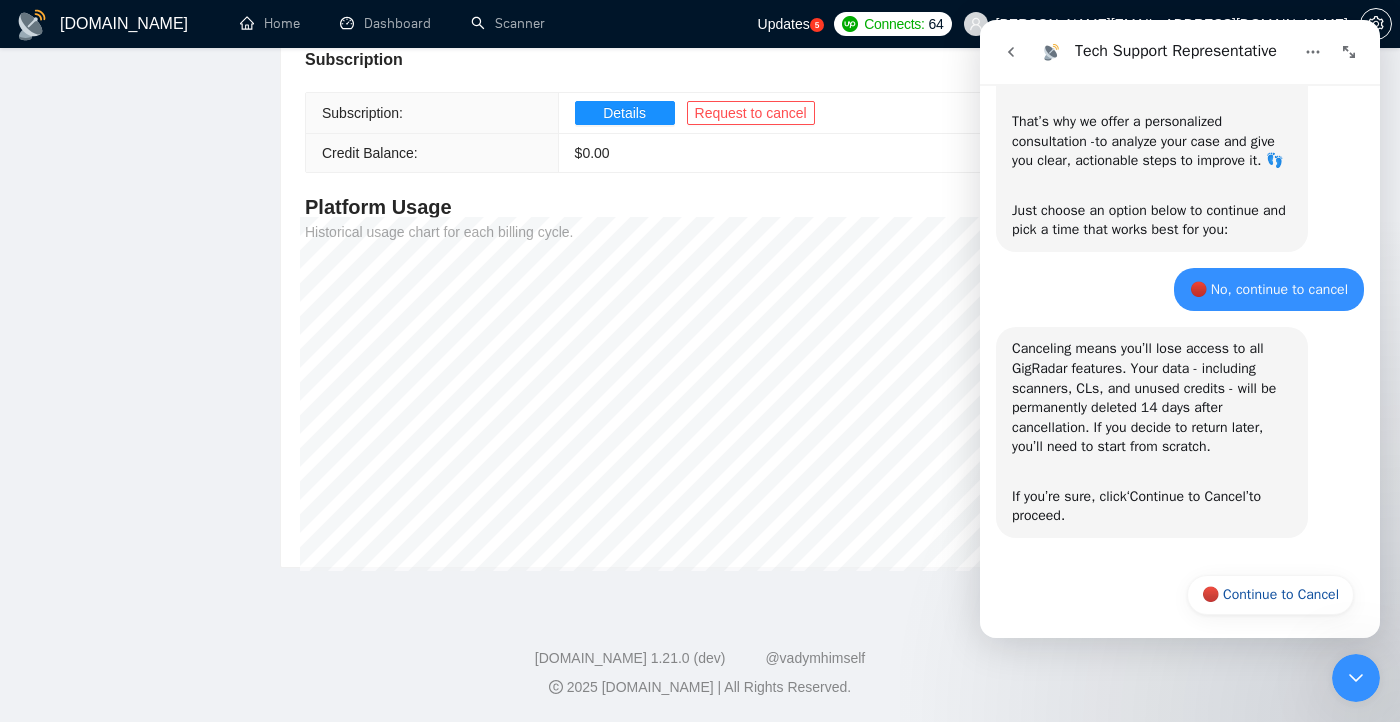 scroll, scrollTop: 756, scrollLeft: 0, axis: vertical 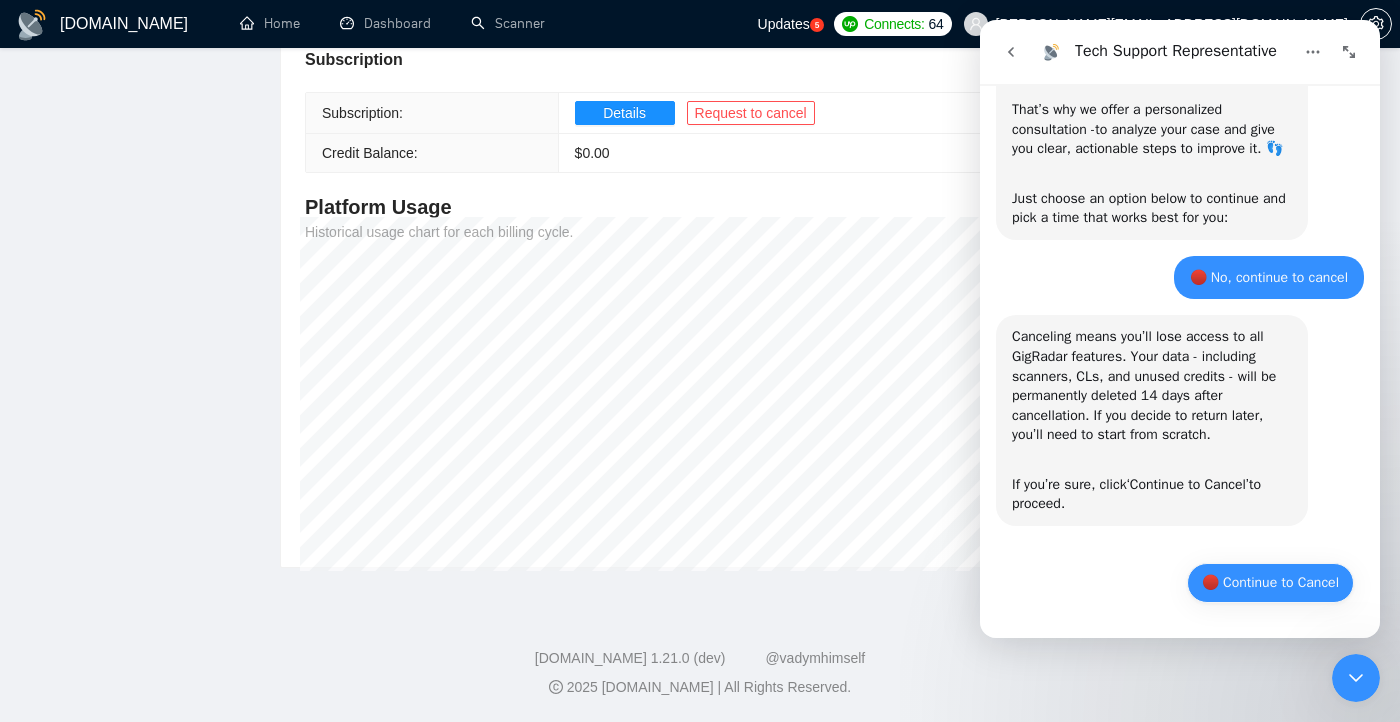 click on "🔴 Continue to Cancel" at bounding box center [1270, 583] 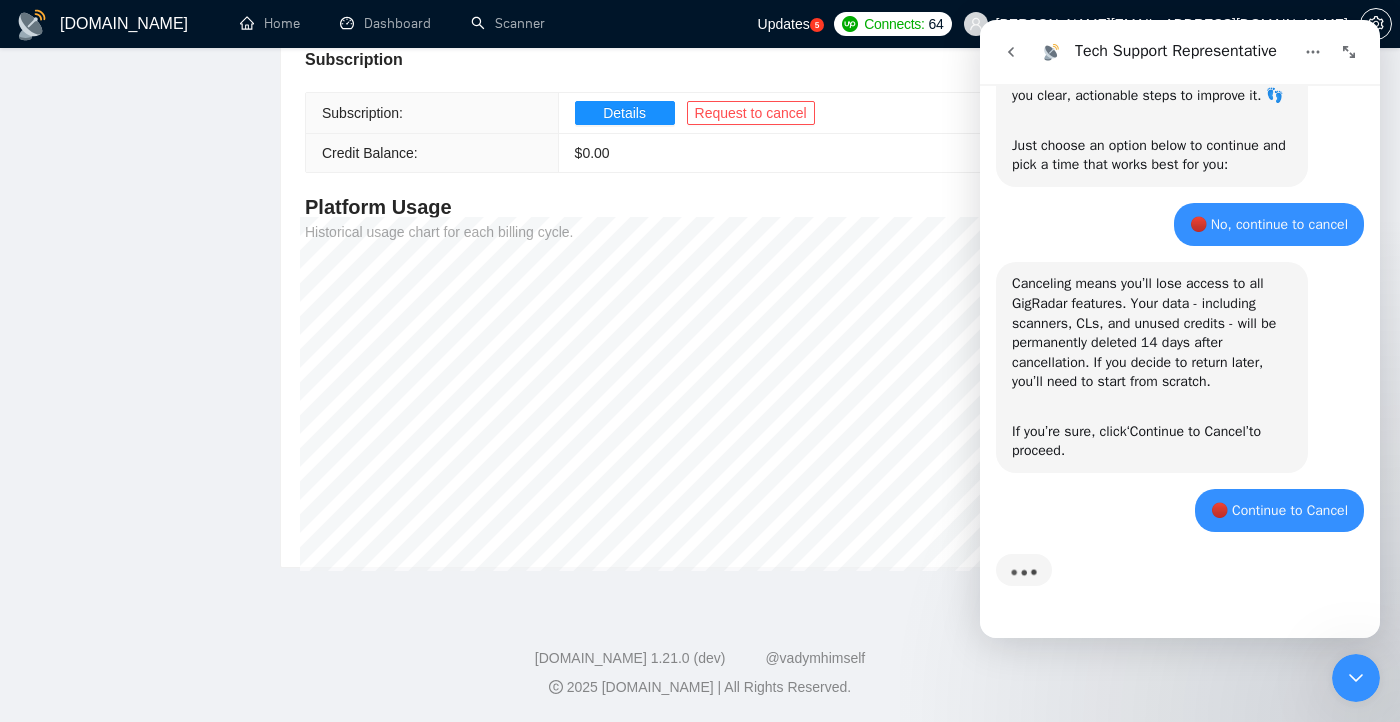 scroll, scrollTop: 902, scrollLeft: 0, axis: vertical 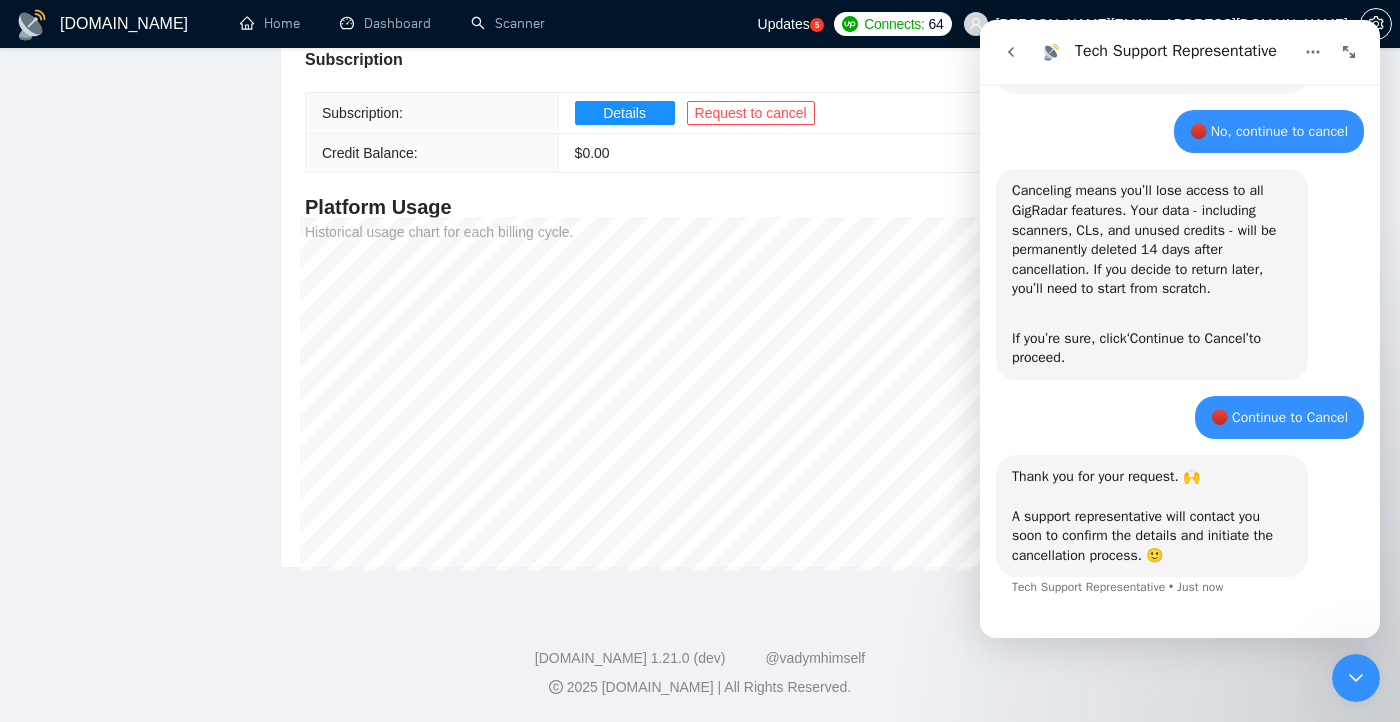 click on "Details Request to cancel" at bounding box center [826, 113] 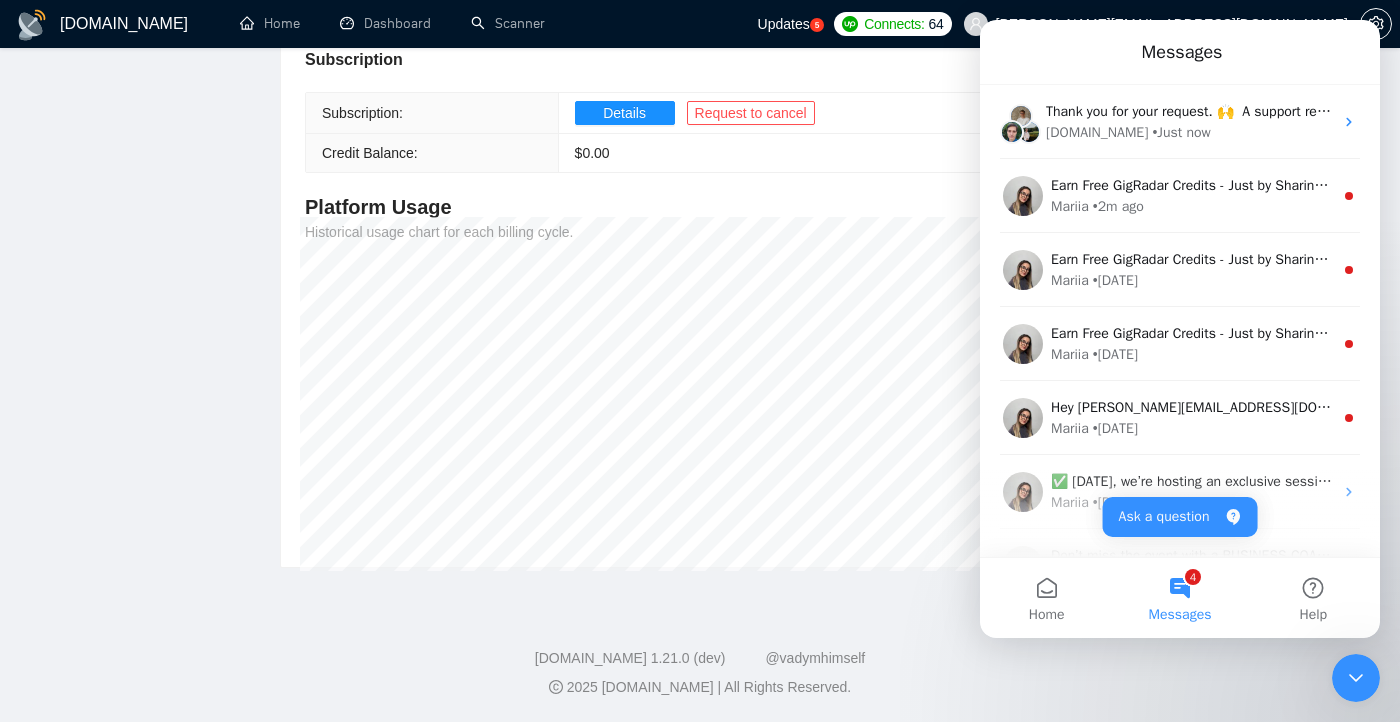 scroll, scrollTop: 0, scrollLeft: 0, axis: both 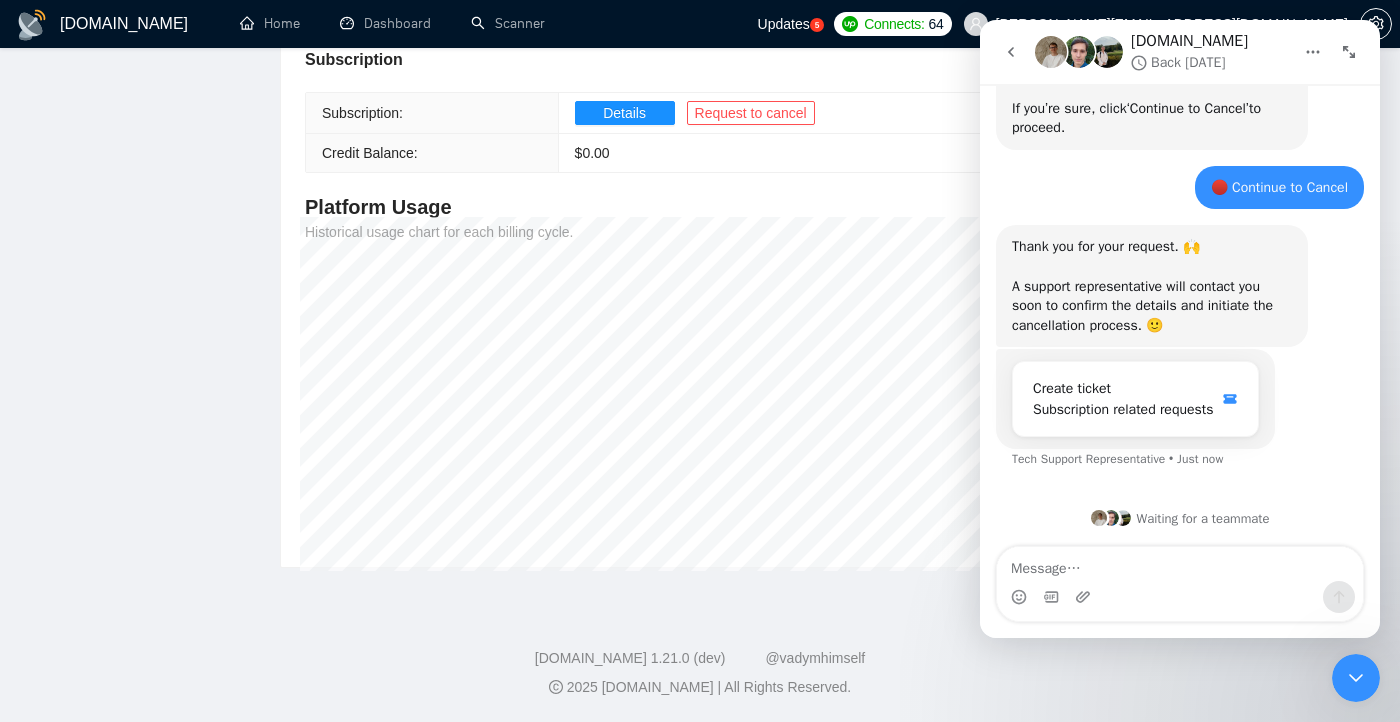 click 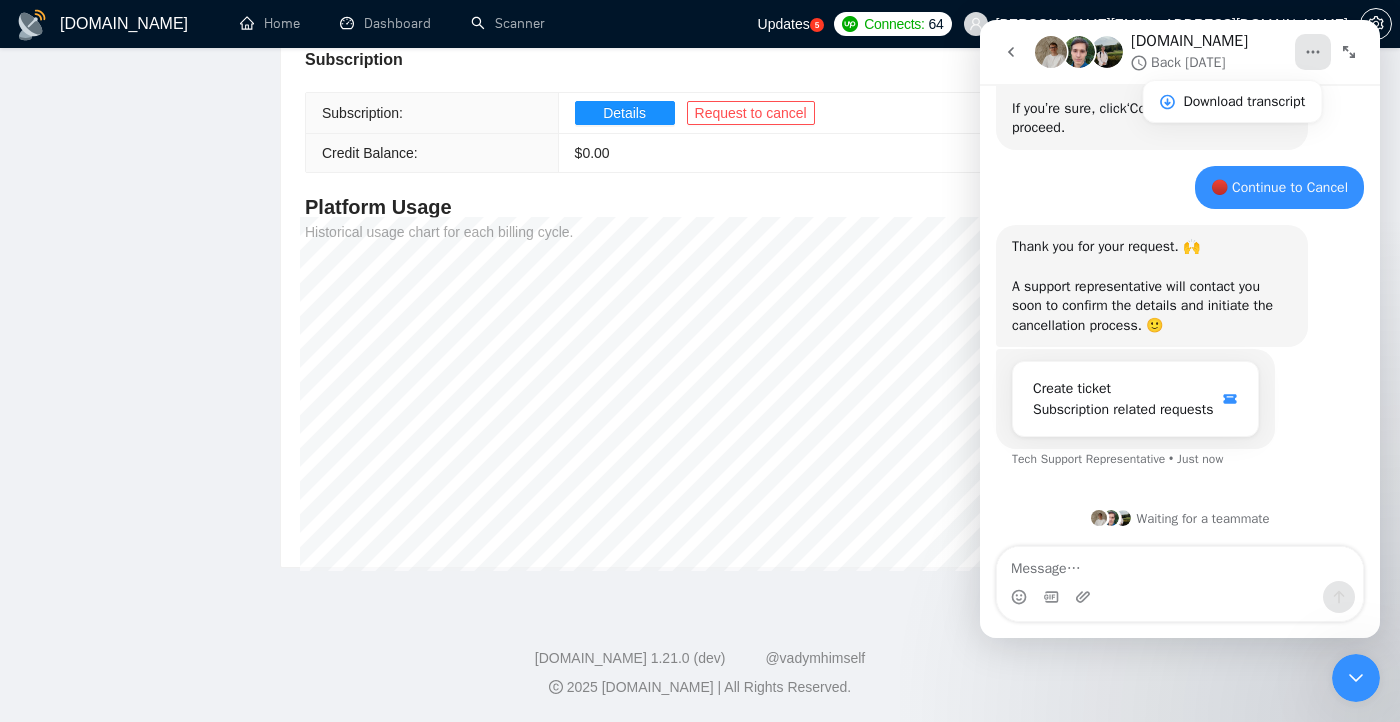 click 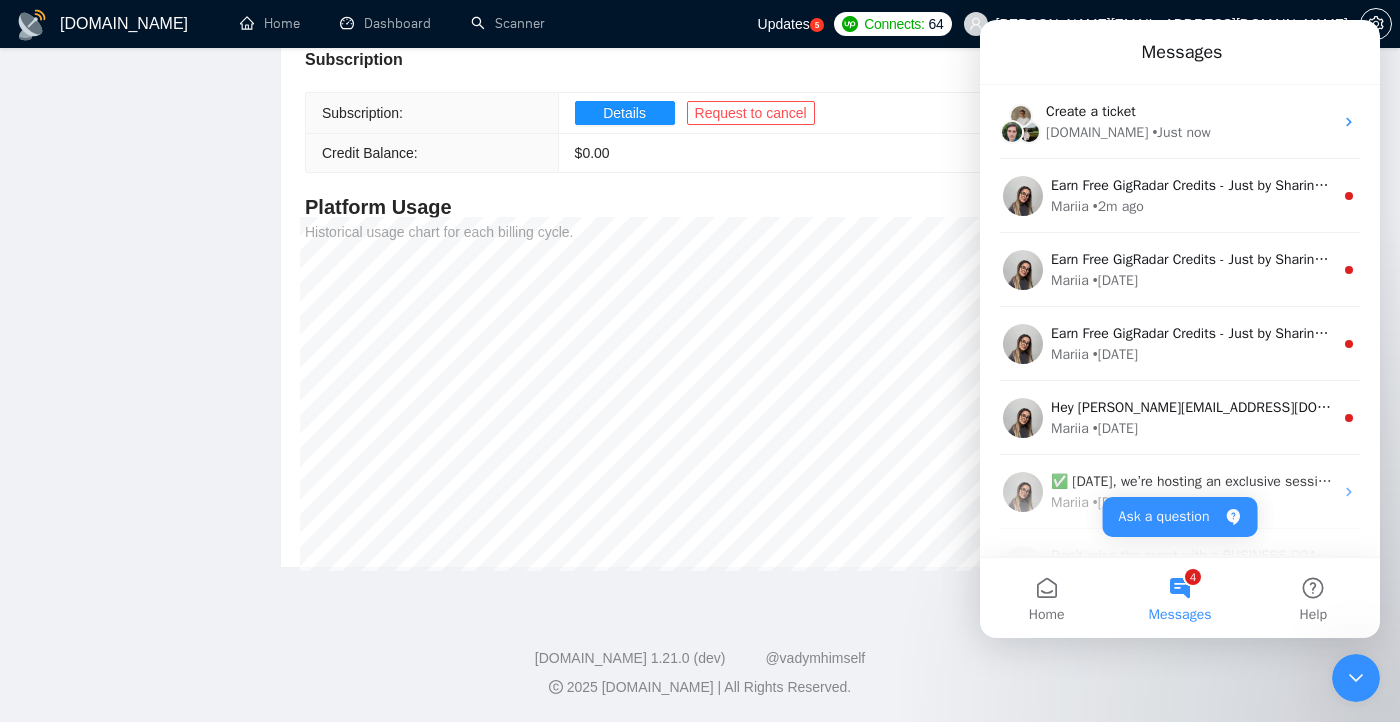 scroll, scrollTop: 0, scrollLeft: 0, axis: both 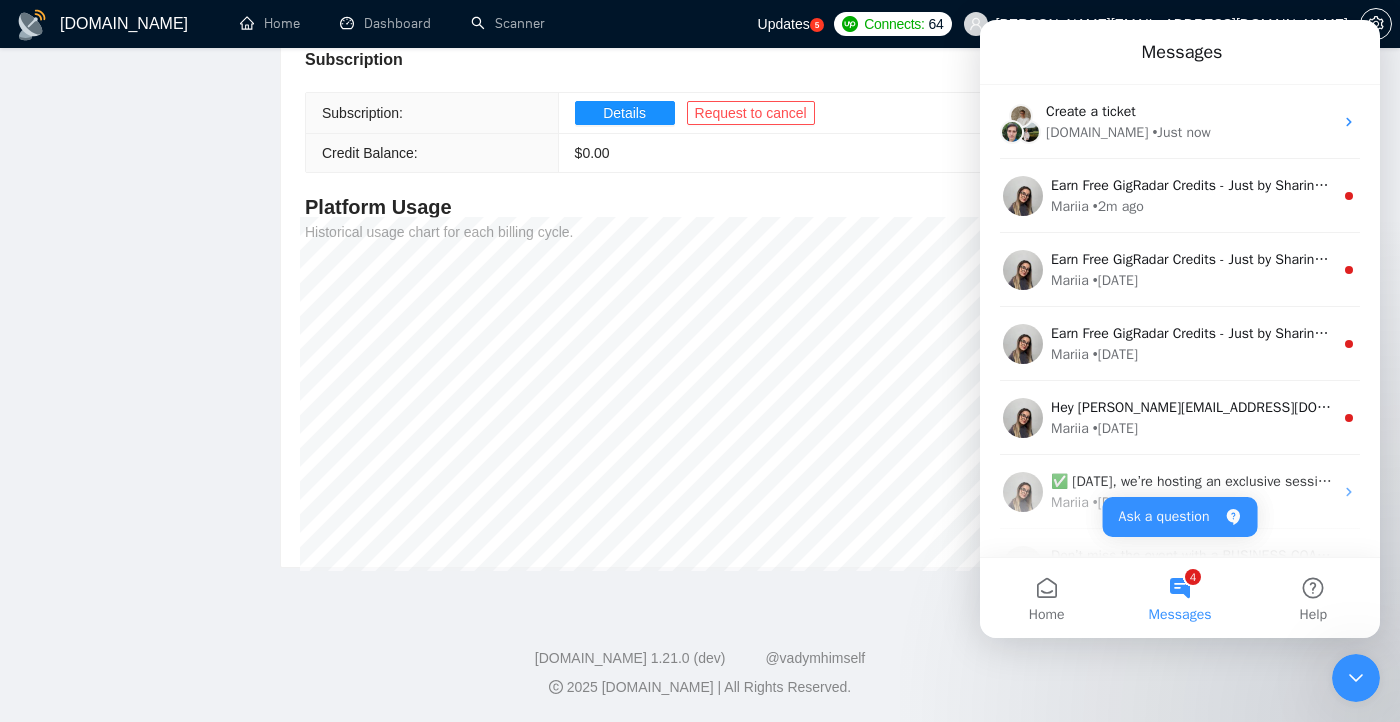 click at bounding box center (1356, 678) 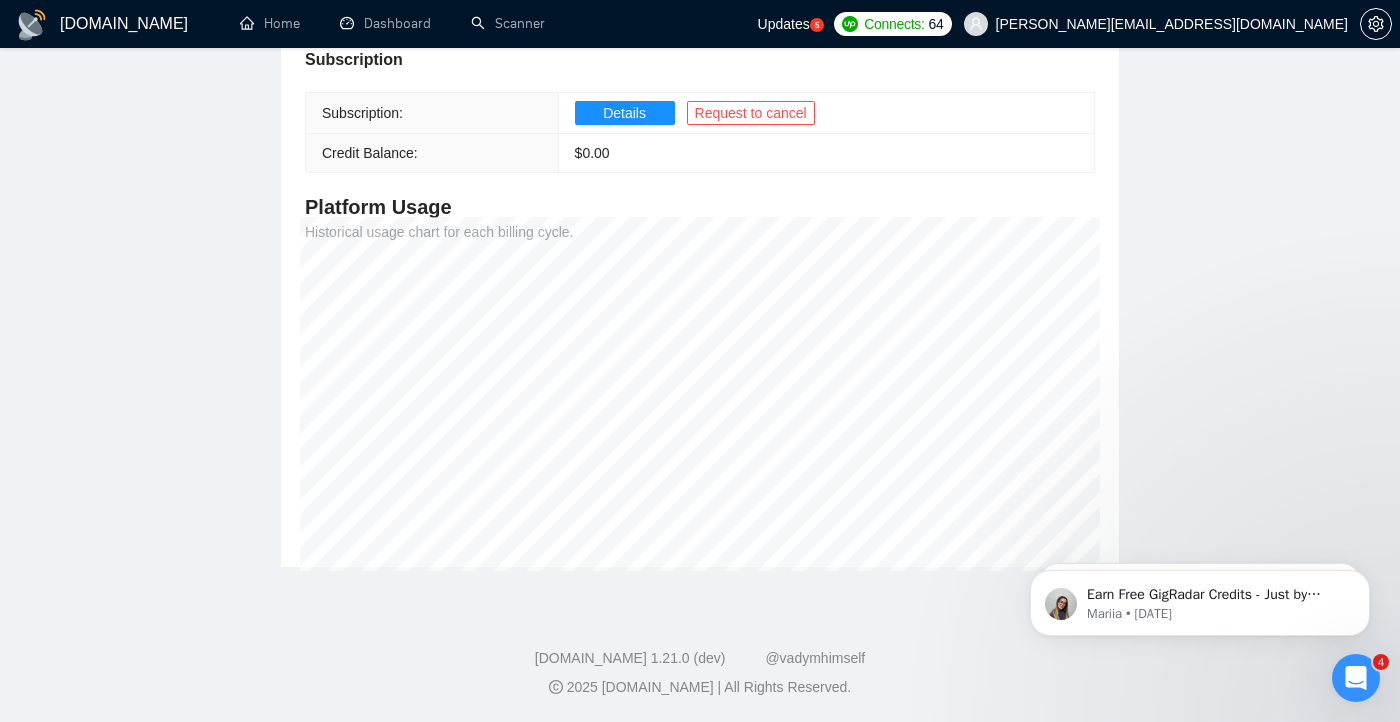 scroll, scrollTop: 0, scrollLeft: 0, axis: both 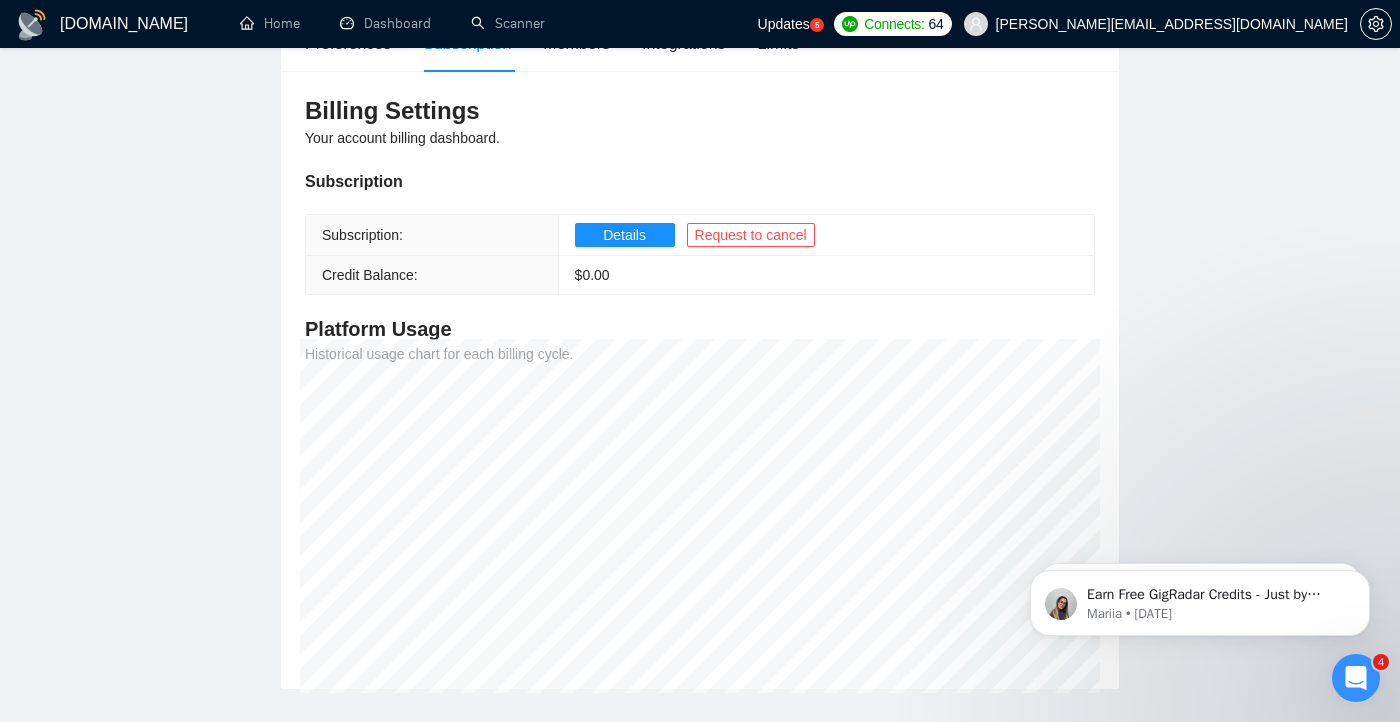 click on "Home Dashboard Scanner" at bounding box center [483, 24] 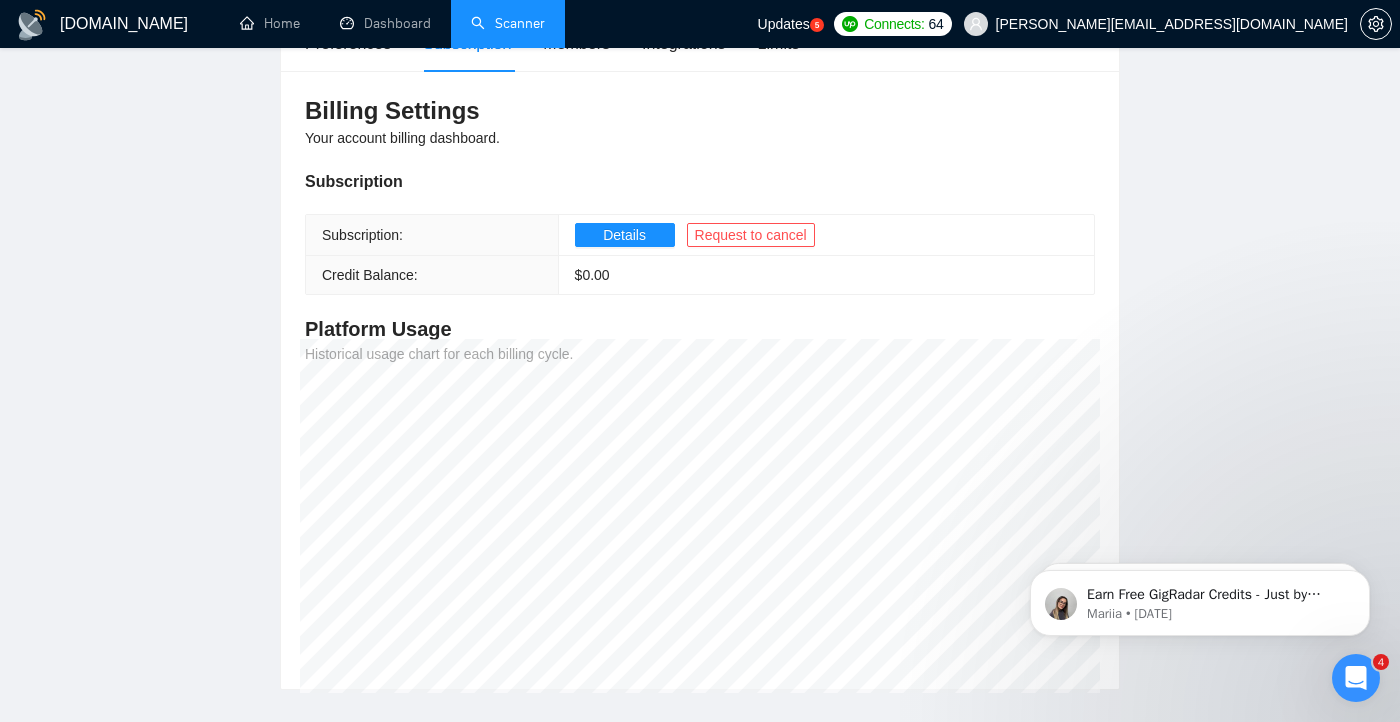 click on "Scanner" at bounding box center (508, 23) 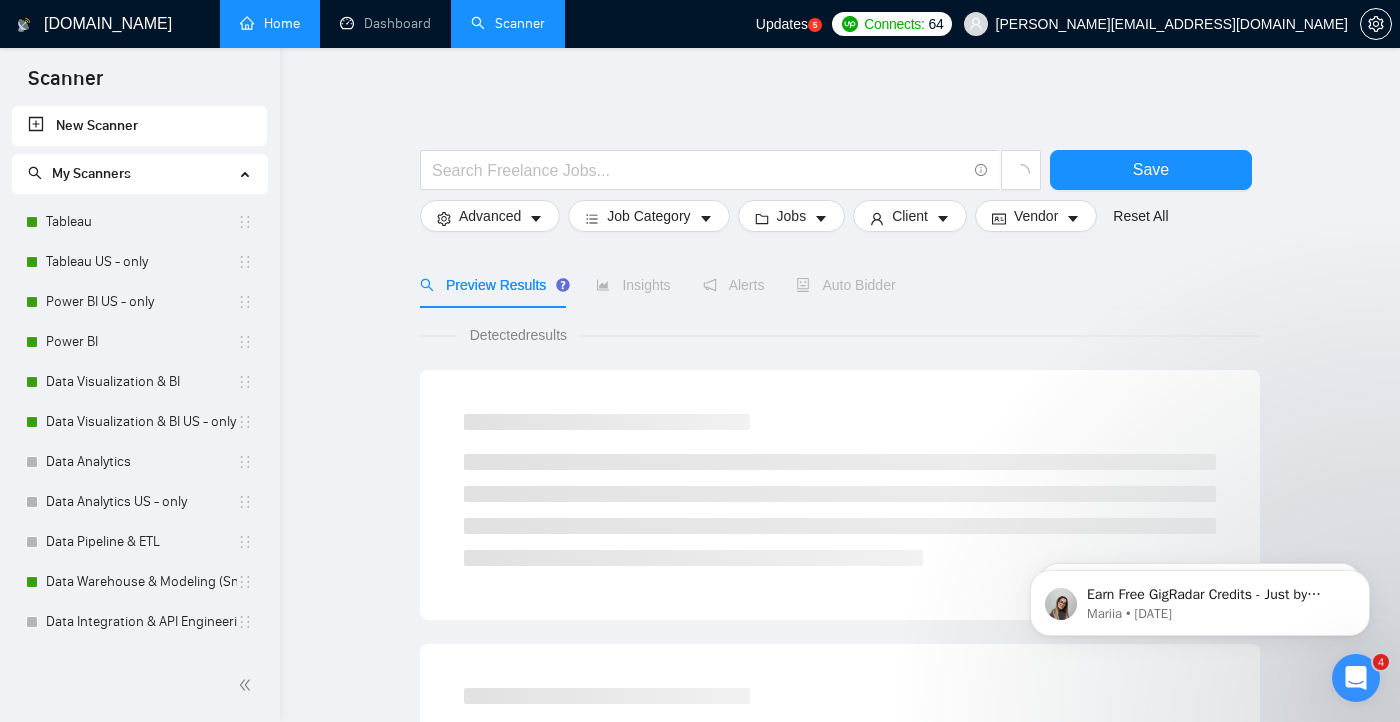 click on "Home" at bounding box center [270, 23] 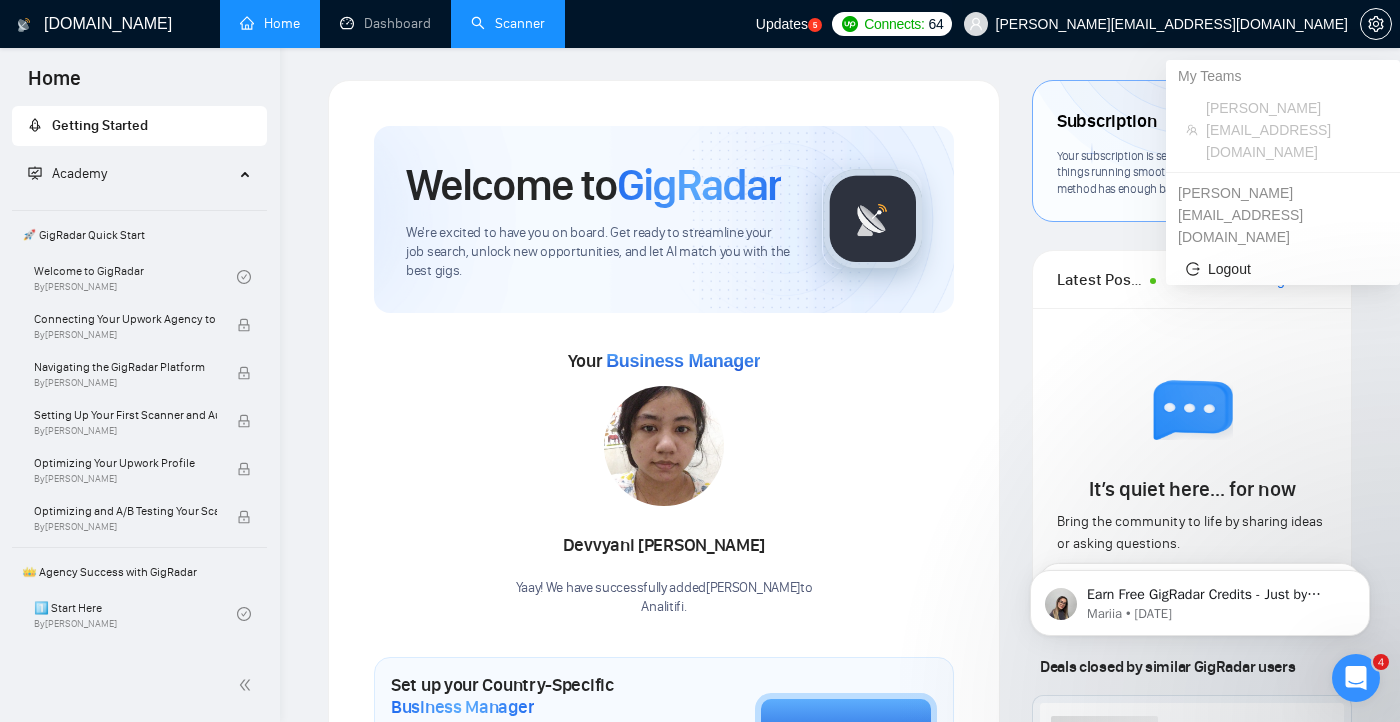 click on "[PERSON_NAME][EMAIL_ADDRESS][DOMAIN_NAME]" at bounding box center [1172, 24] 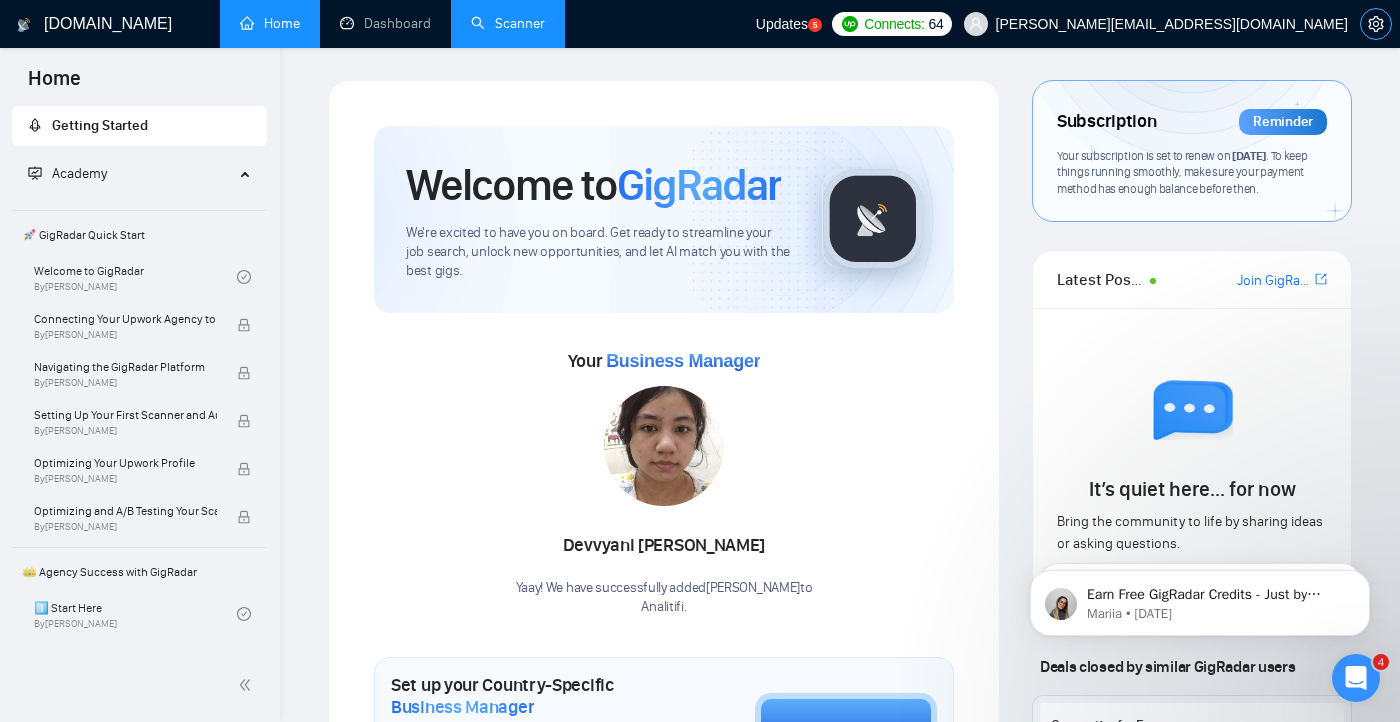 click at bounding box center [1376, 24] 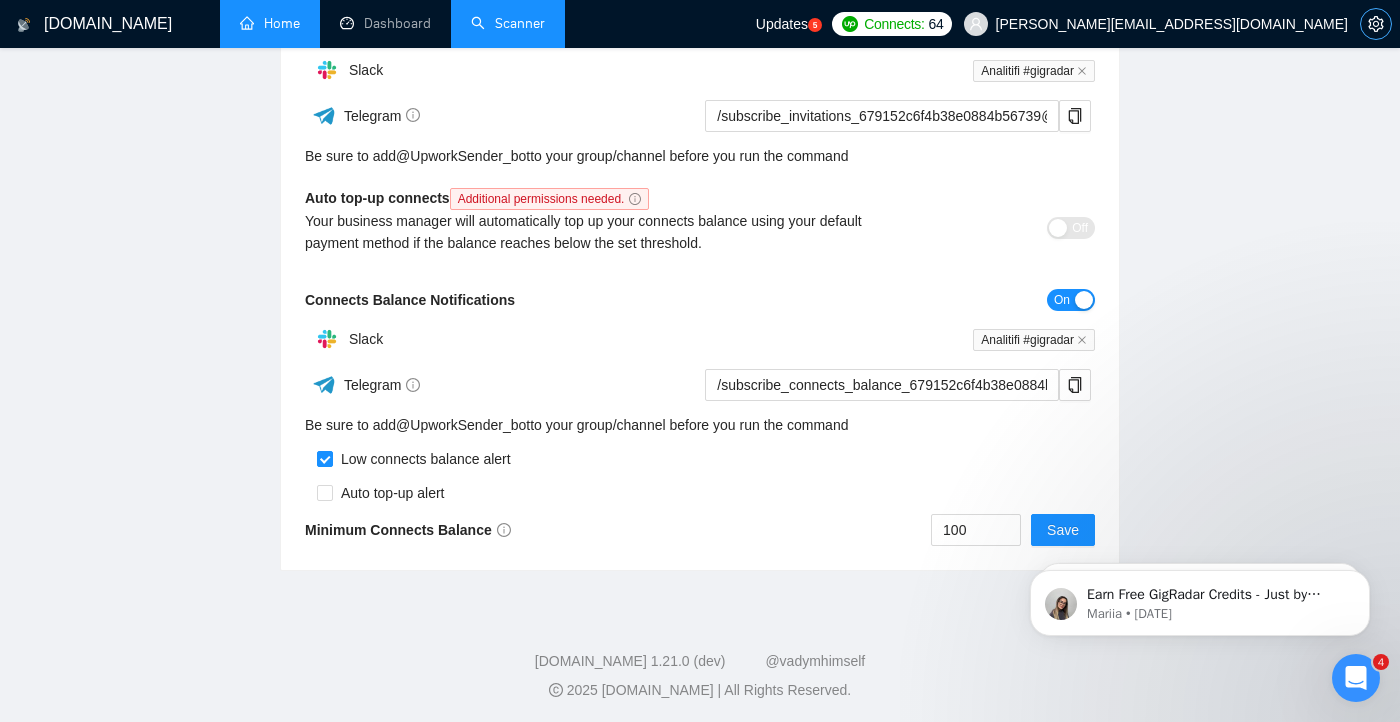 scroll, scrollTop: 0, scrollLeft: 0, axis: both 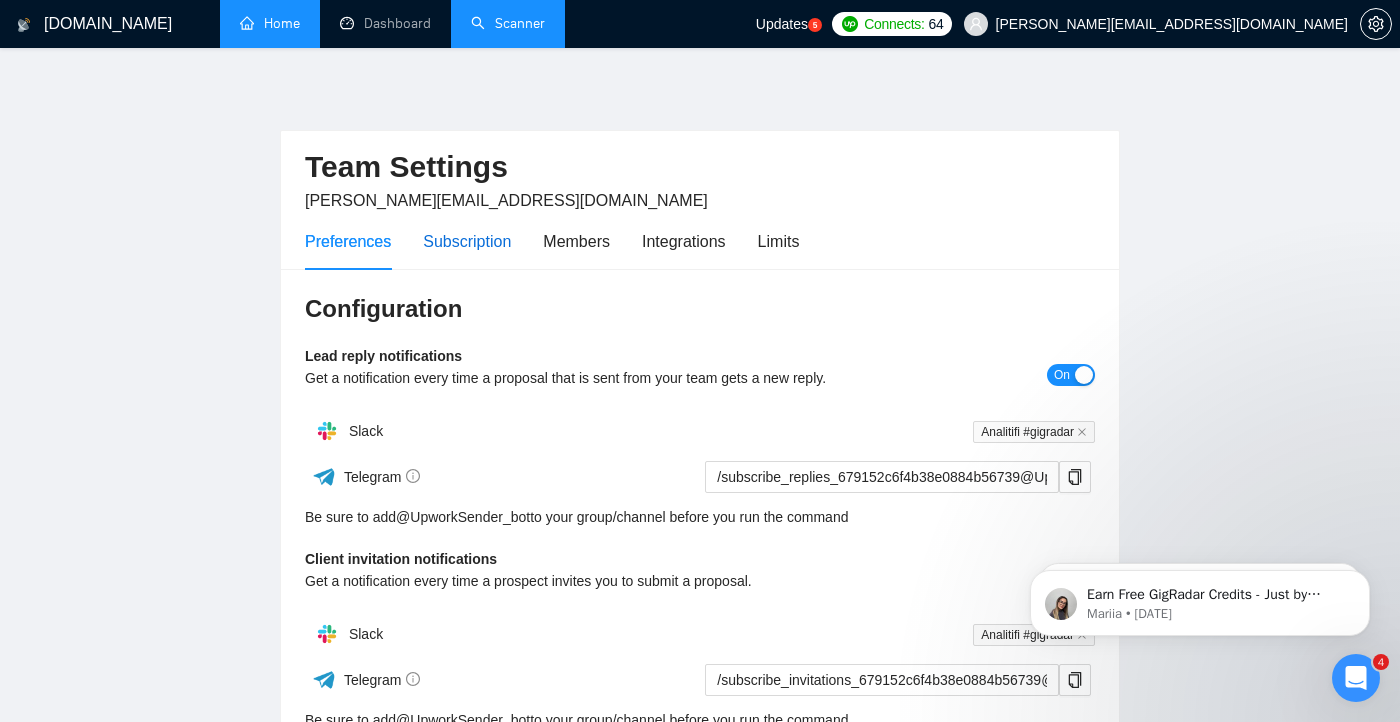 click on "Subscription" at bounding box center [467, 241] 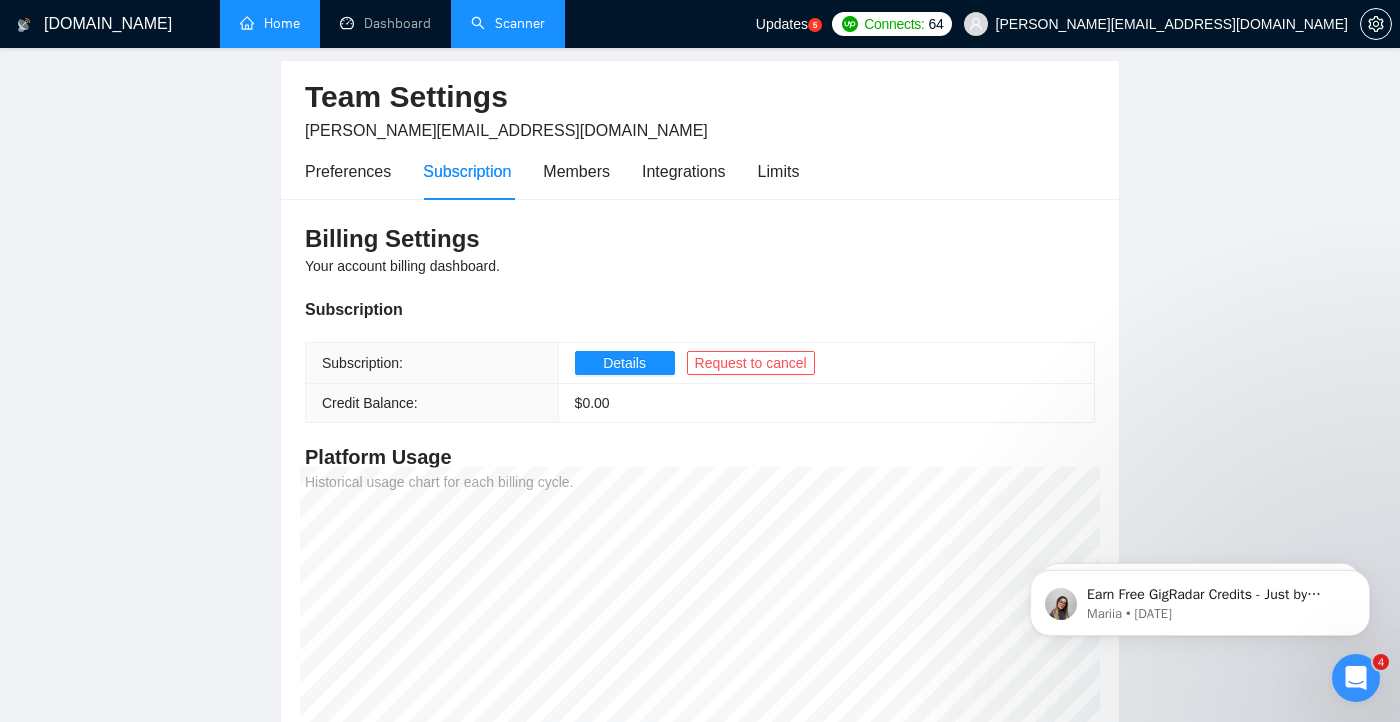 scroll, scrollTop: 0, scrollLeft: 0, axis: both 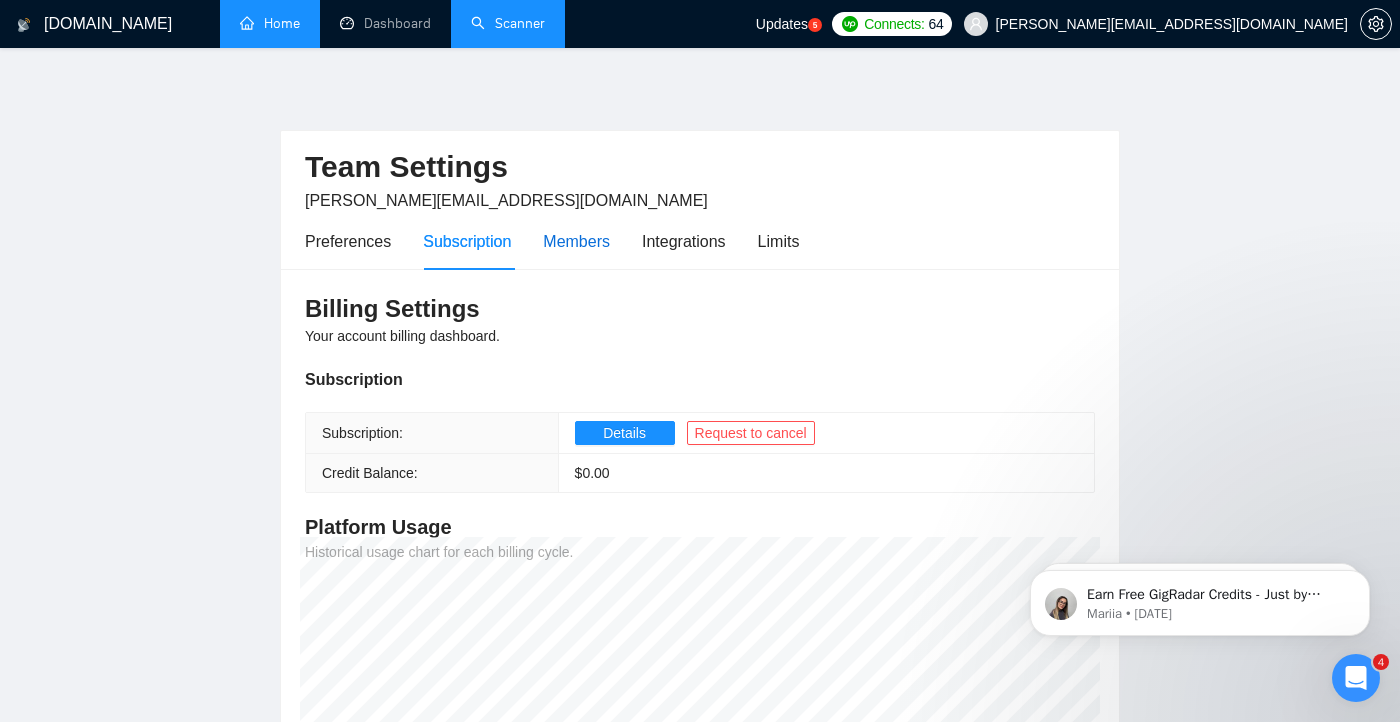 click on "Members" at bounding box center [576, 241] 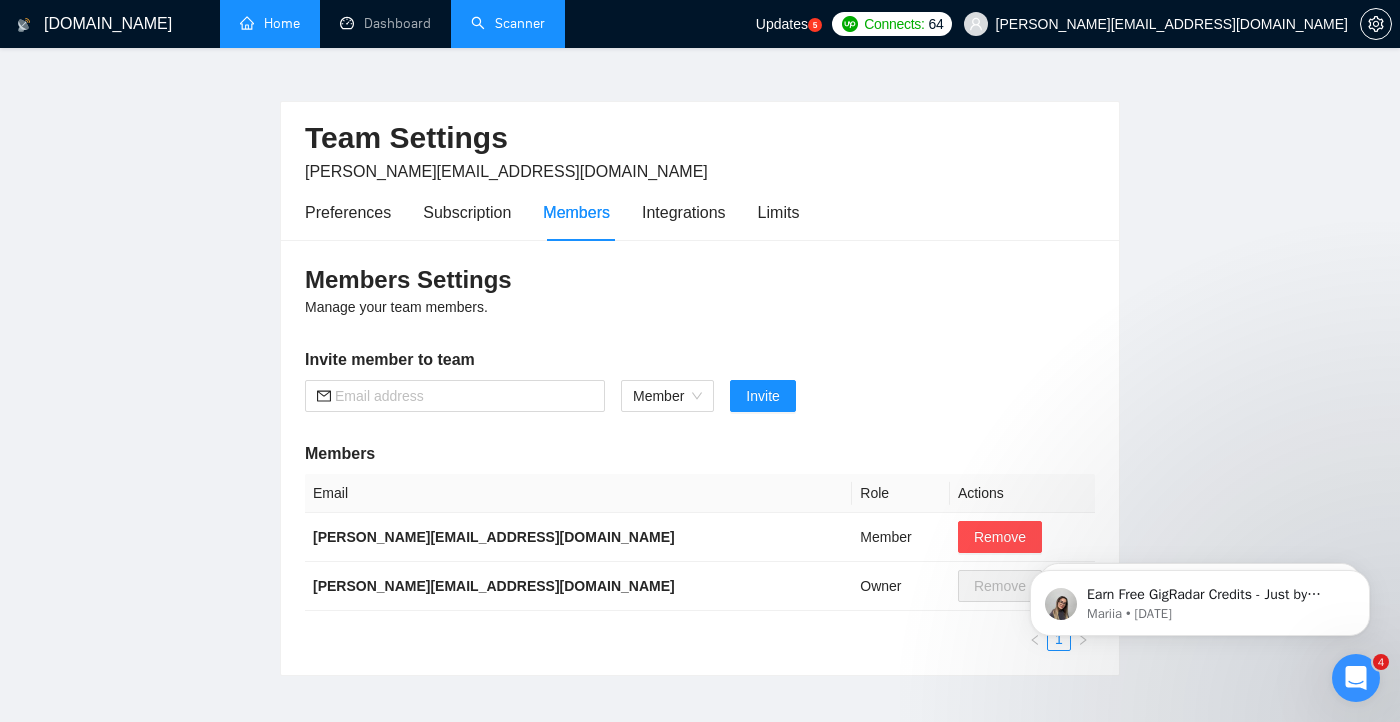 scroll, scrollTop: 30, scrollLeft: 0, axis: vertical 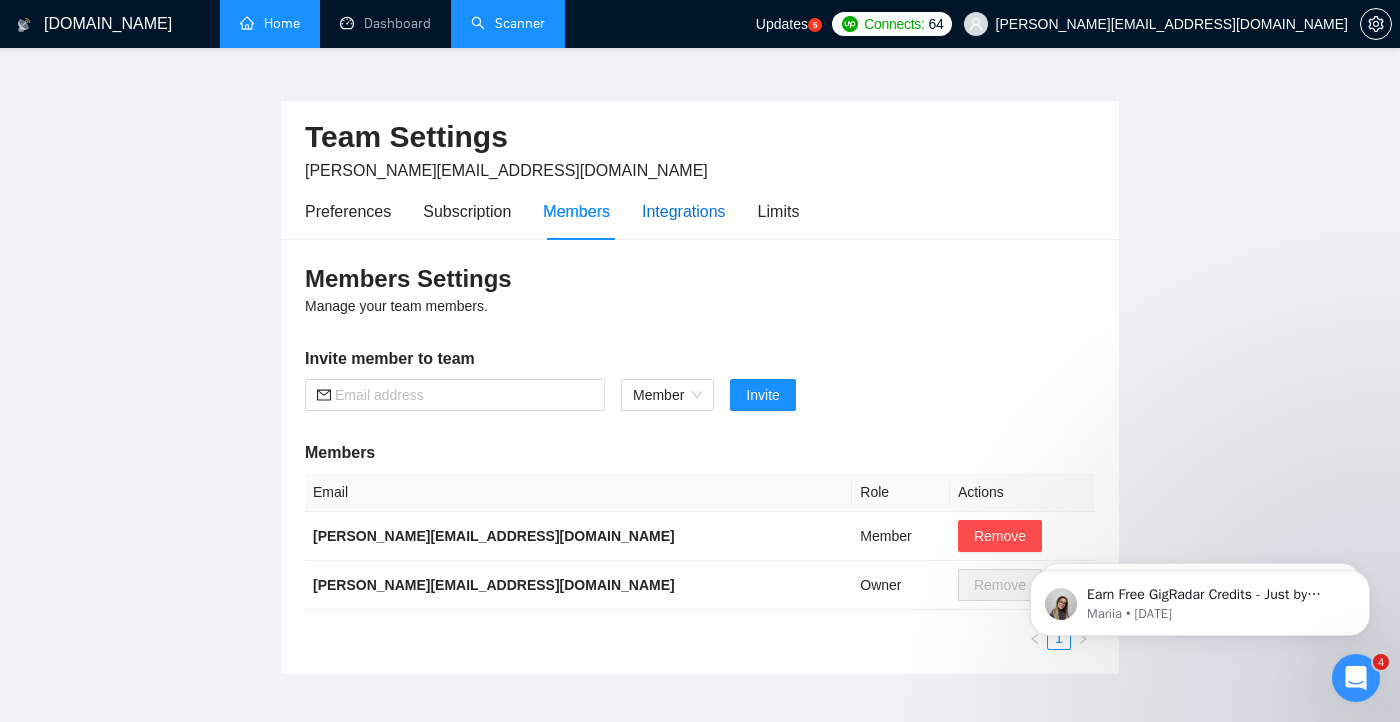 click on "Integrations" at bounding box center (684, 211) 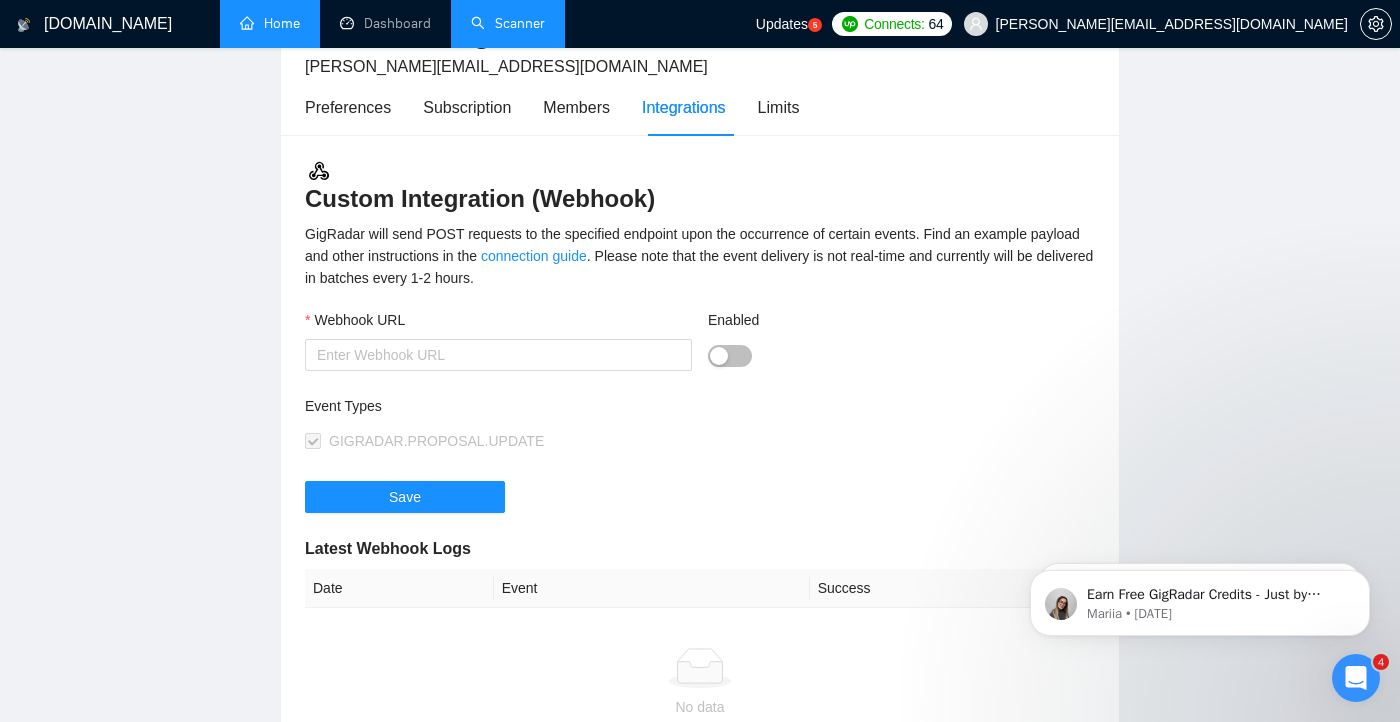 scroll, scrollTop: 129, scrollLeft: 0, axis: vertical 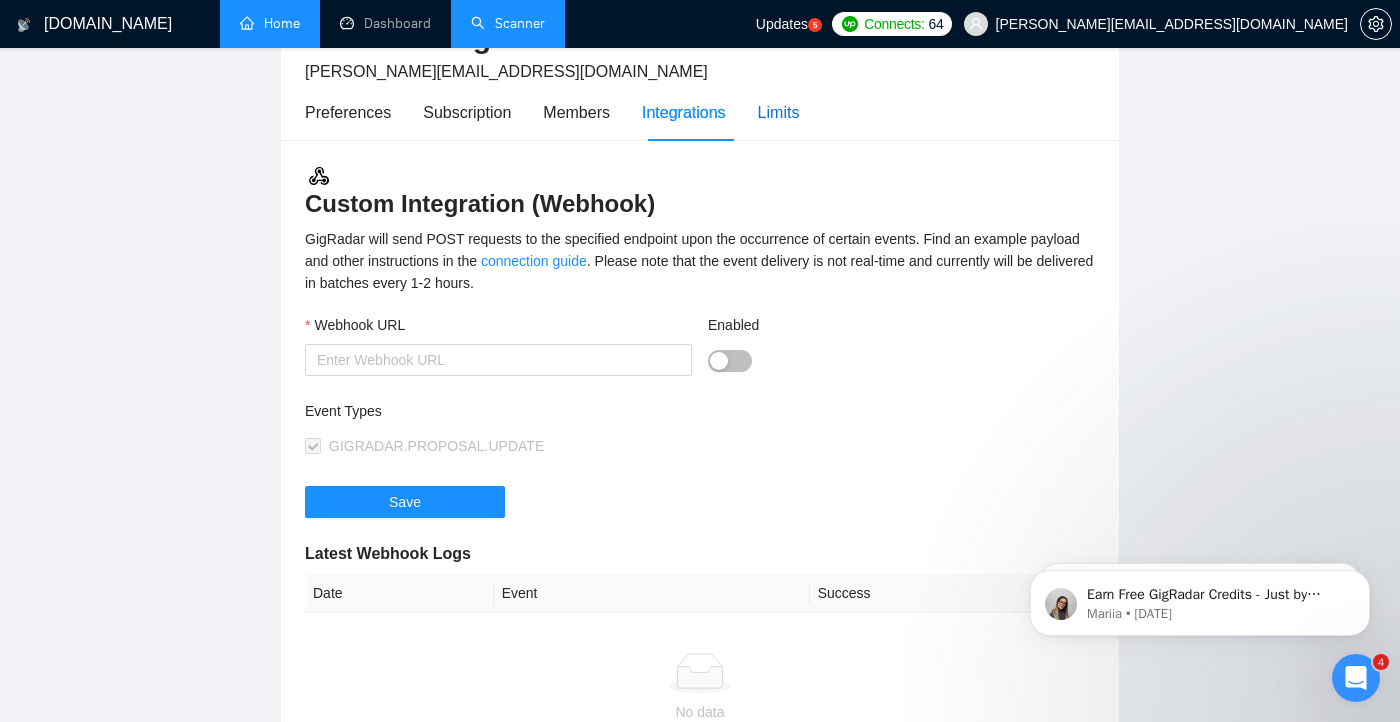 click on "Limits" at bounding box center [779, 112] 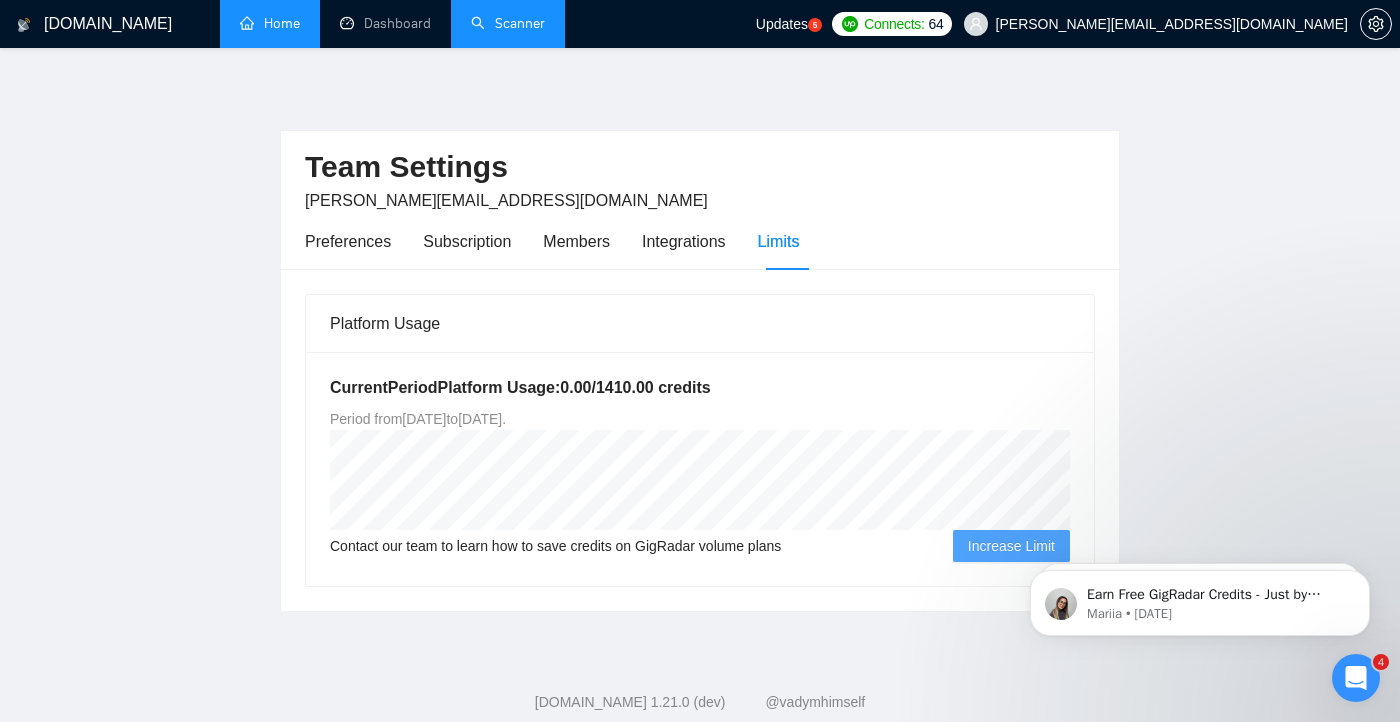 click on "Home" at bounding box center (270, 23) 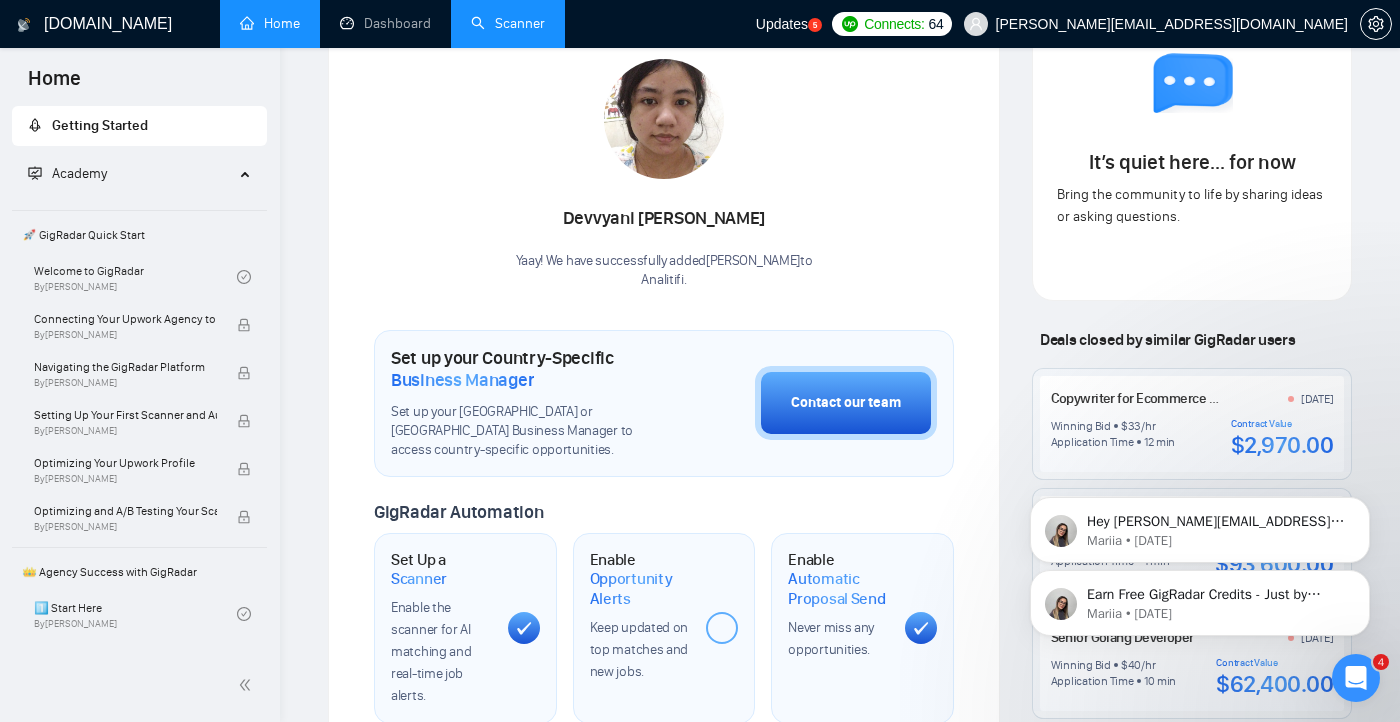 scroll, scrollTop: 360, scrollLeft: 0, axis: vertical 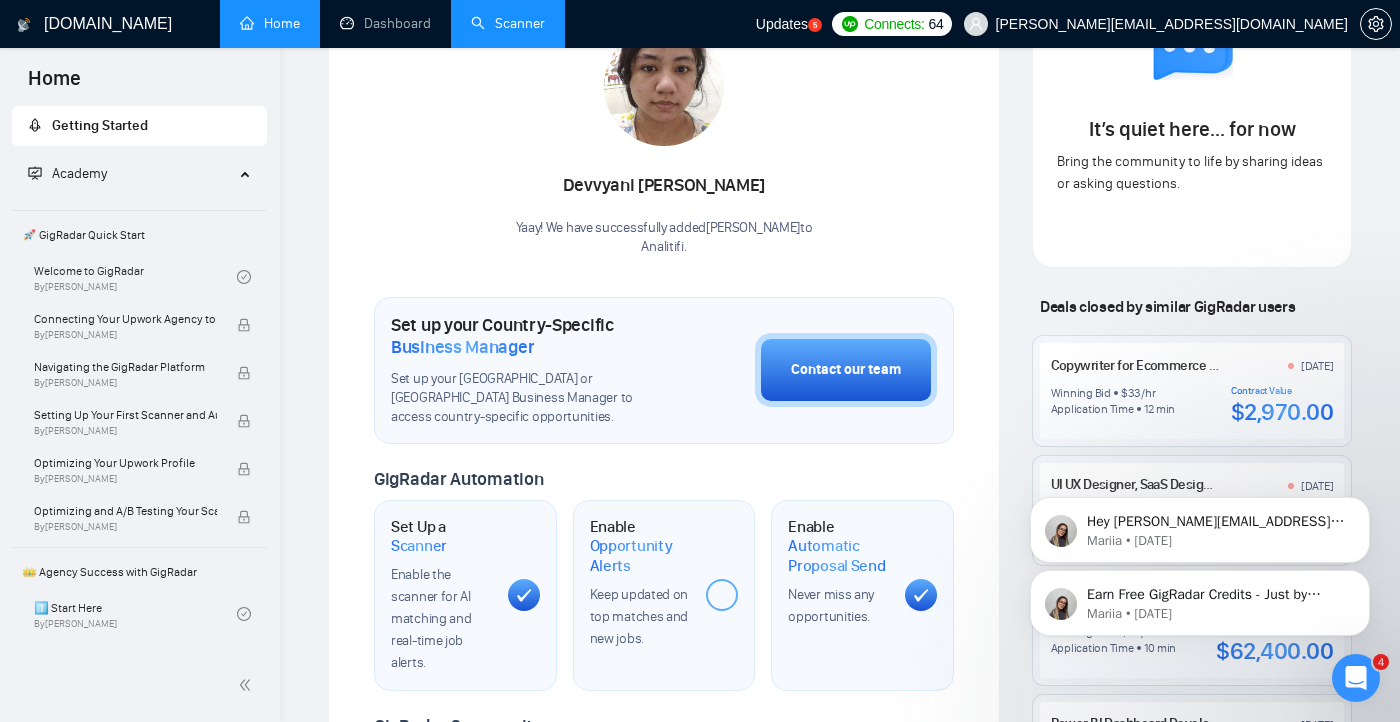 click on "Hey monica@analitifi.com, Looks like your Upwork agency Analitifi ran out of connects. We recently tried to send a proposal for a job found by Data Visualization &amp; BI, but we could not because the number of connects was insufficient. If you don't top up your connects soon, all your Auto Bidders will be disabled, and you will have to reactivate it again. Please consider enabling the Auto Top-Up Feature to avoid this happening in the future." at bounding box center [1216, 522] 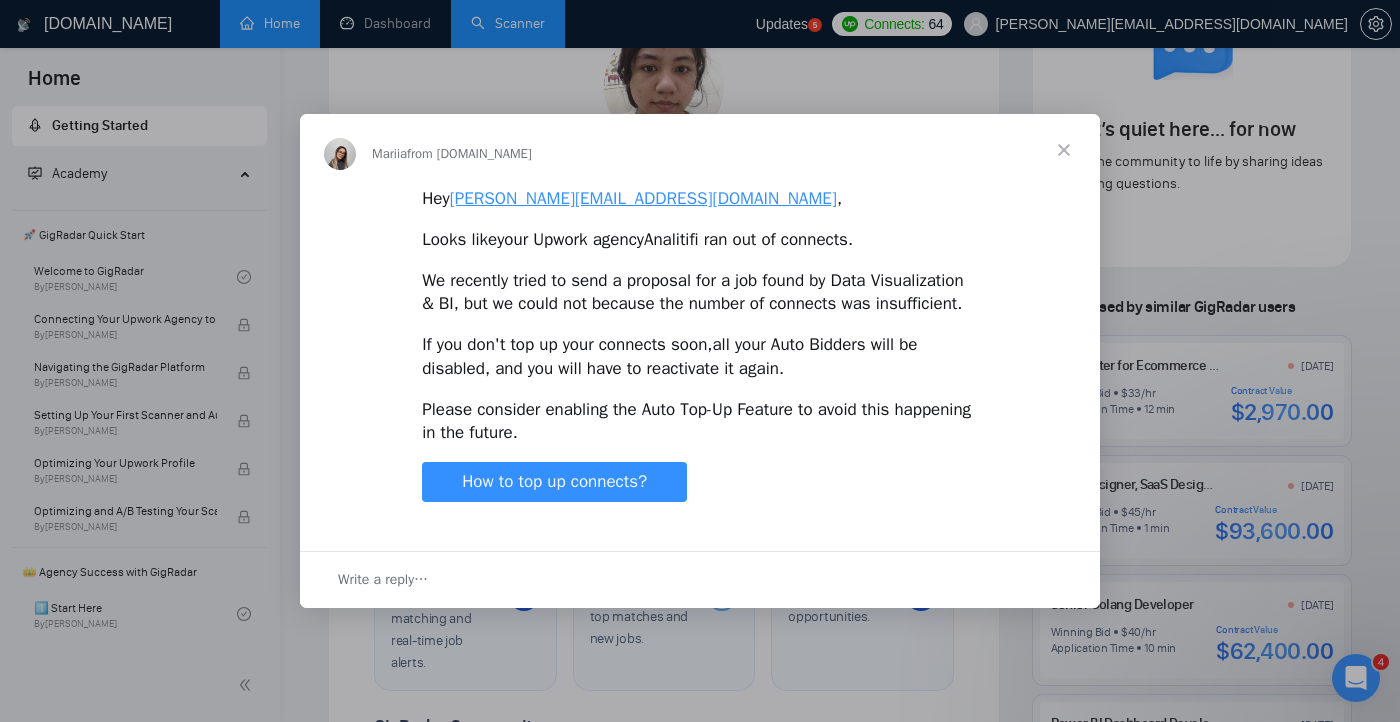scroll, scrollTop: 0, scrollLeft: 0, axis: both 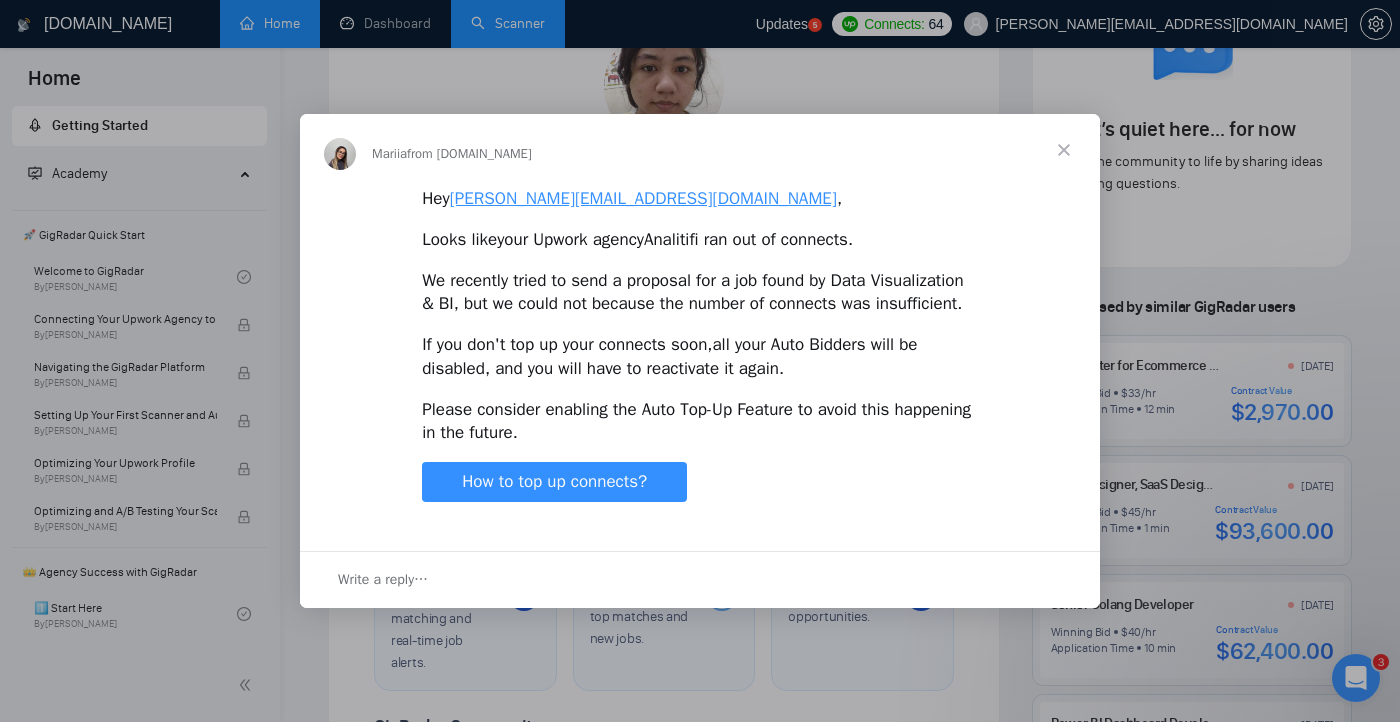 click at bounding box center (1064, 150) 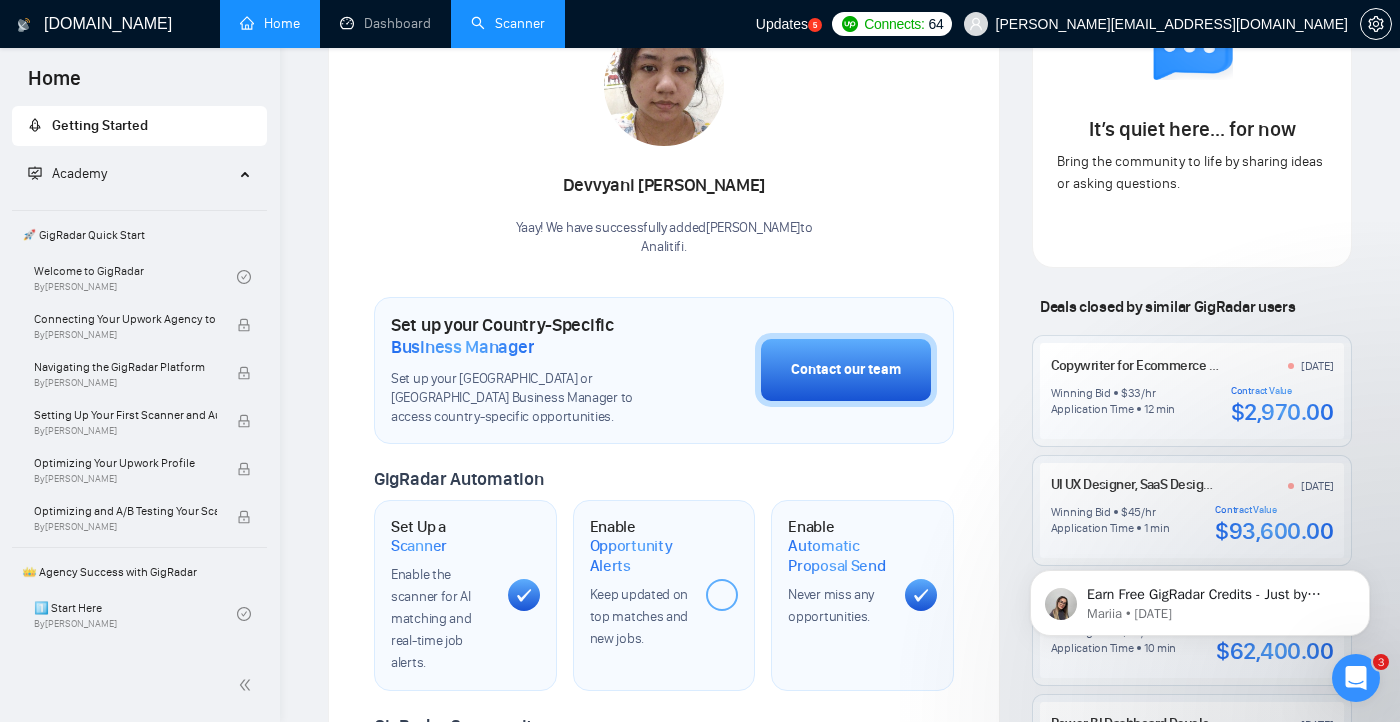 scroll, scrollTop: 0, scrollLeft: 0, axis: both 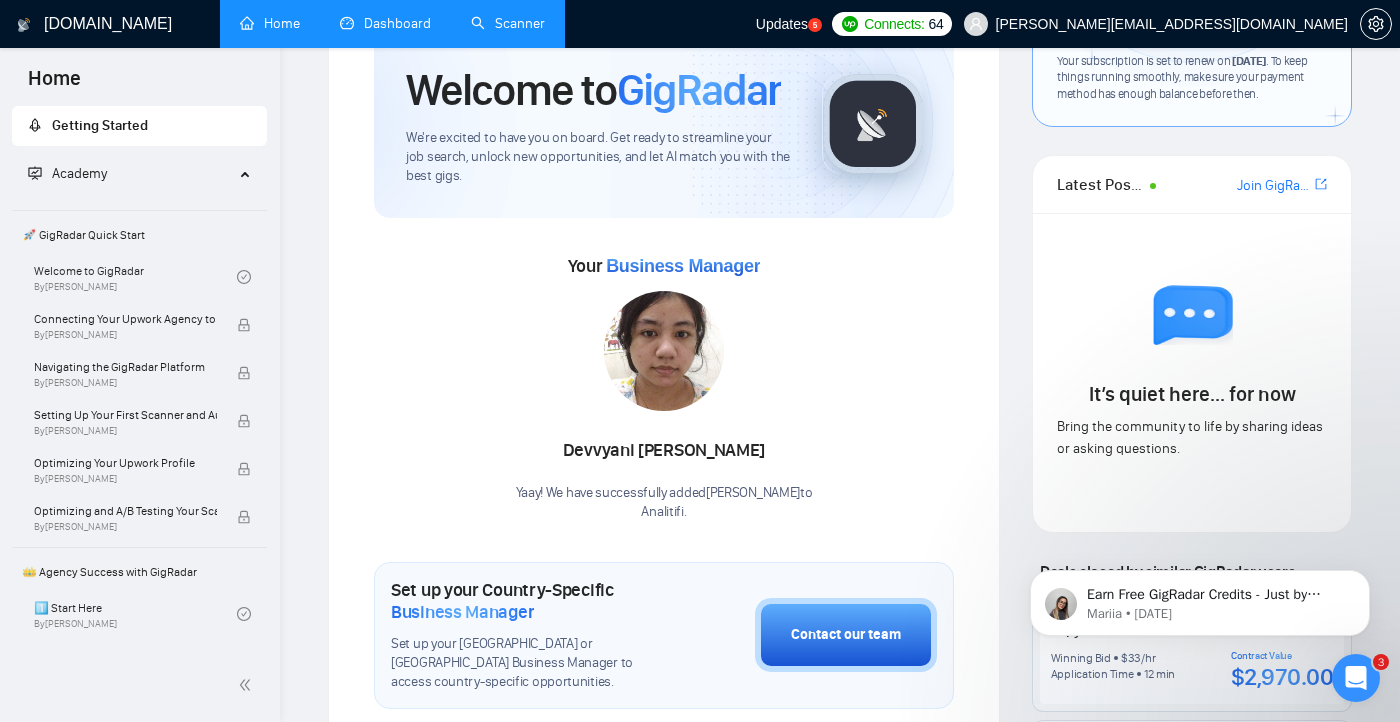 click on "Dashboard" at bounding box center (385, 23) 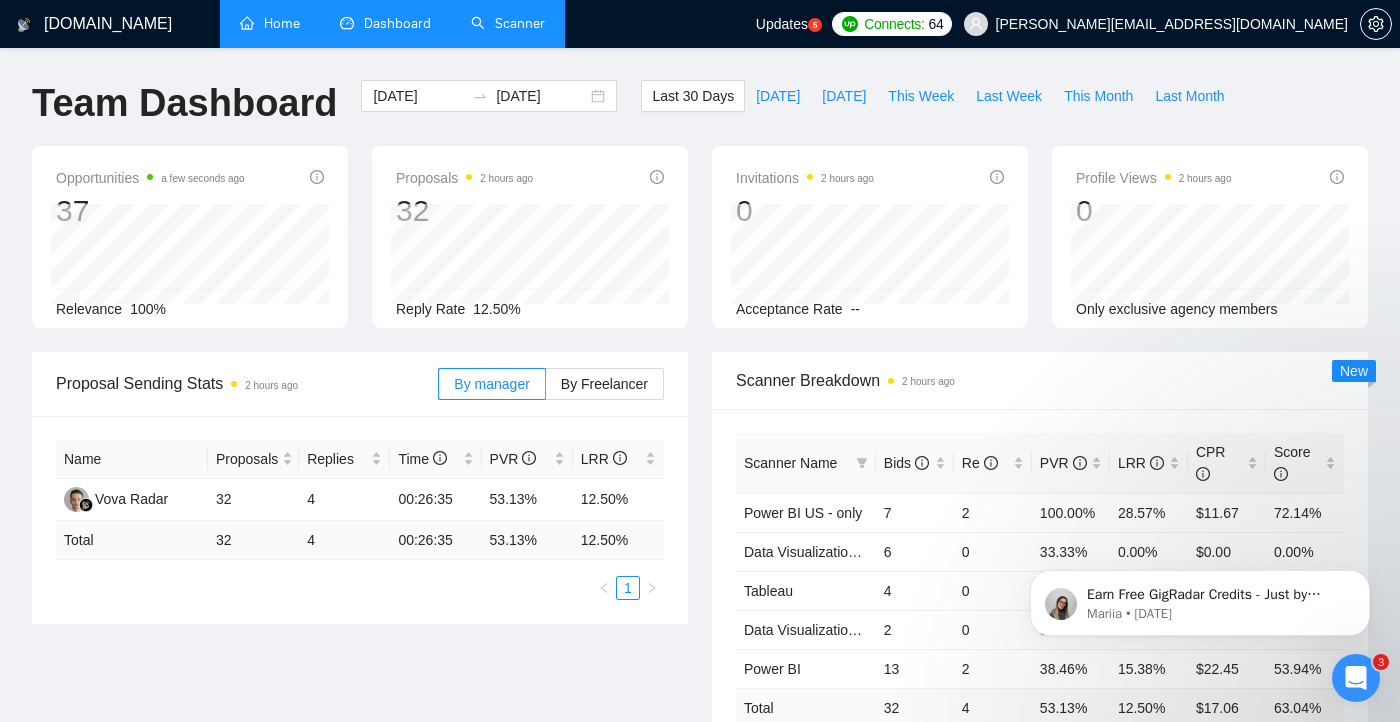 click on "Updates
5" at bounding box center [789, 24] 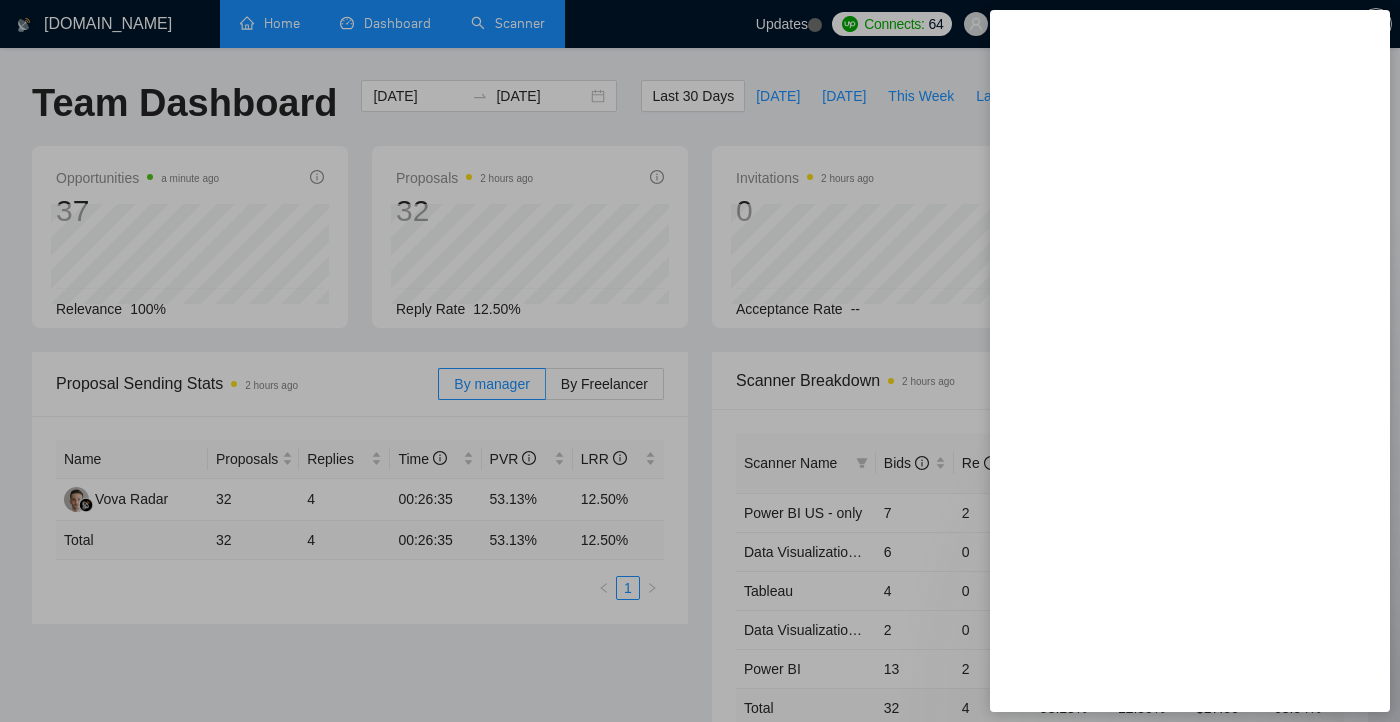 click at bounding box center (700, 361) 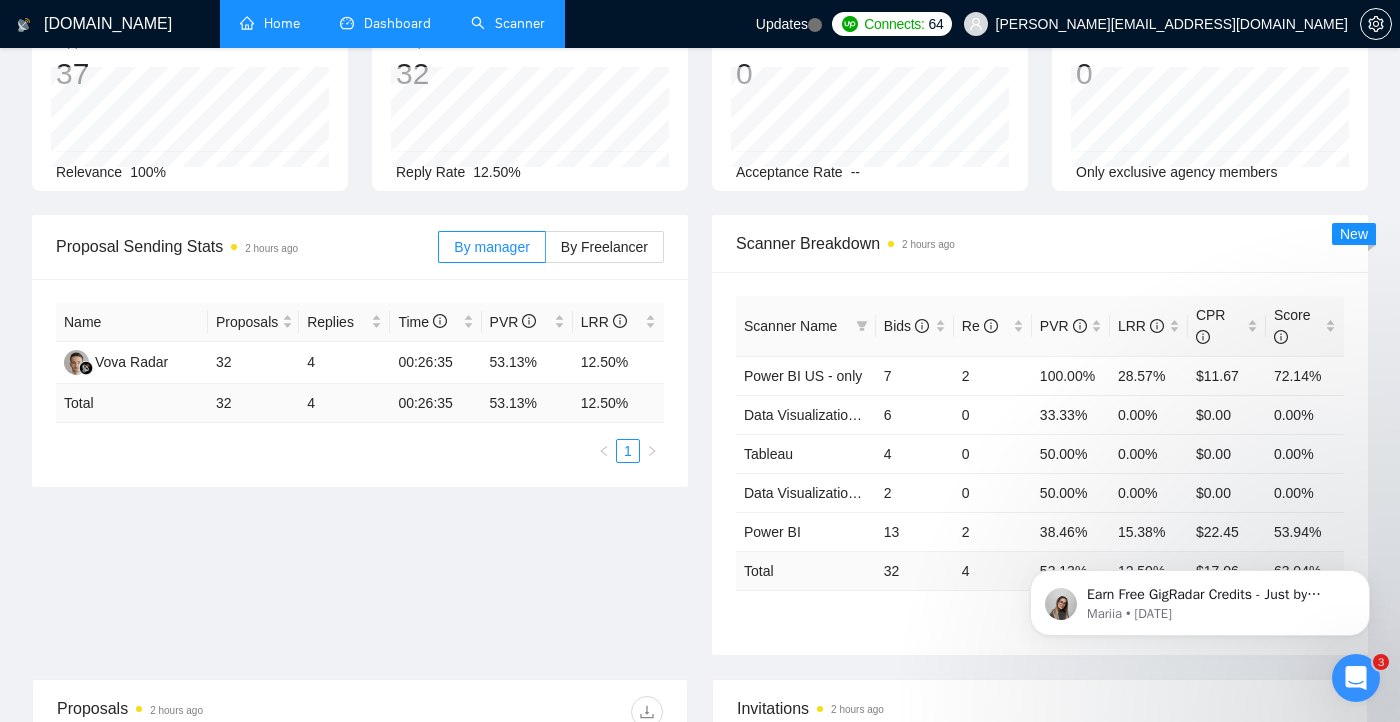 scroll, scrollTop: 405, scrollLeft: 0, axis: vertical 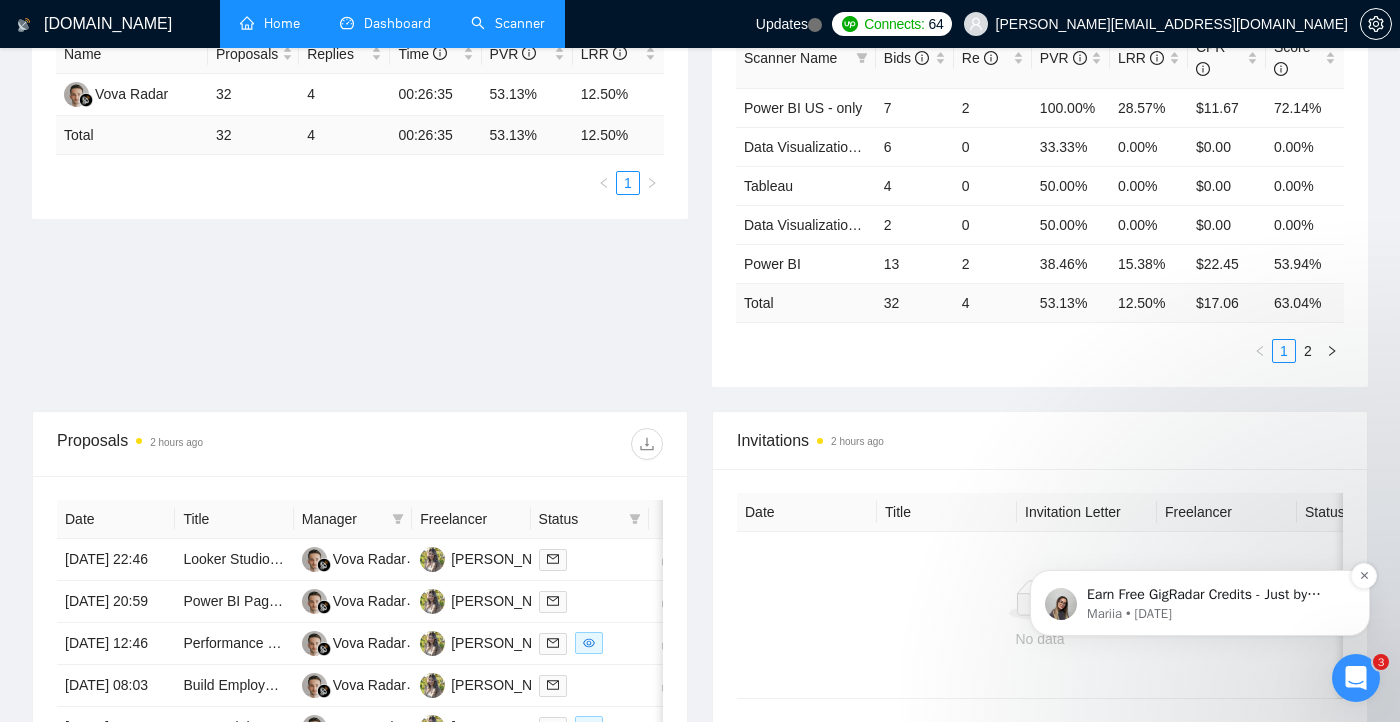 click on "Earn Free GigRadar Credits - Just by Sharing Your Story! 💬 Want more credits for sending proposals? It’s simple - share, inspire, and get rewarded! 🤫 Here’s how you can earn free credits: Introduce yourself in the #intros channel of the GigRadar Upwork Community and grab +20 credits for sending bids., Post your success story (closed projects, high LRR, etc.) in the #general channel and claim +50 credits for sending bids. Why? GigRadar is building a powerful network of freelancers and agencies. We want you to make valuable connections, showcase your wins, and inspire others while getting rewarded! 🚀 Not a member yet? Join our Slack community now 👉 Join Slack Community Claiming your credits is easy: Reply to this message with a screenshot of your post, and our Tech Support Team will instantly top up your credits! 💸" at bounding box center [1216, 595] 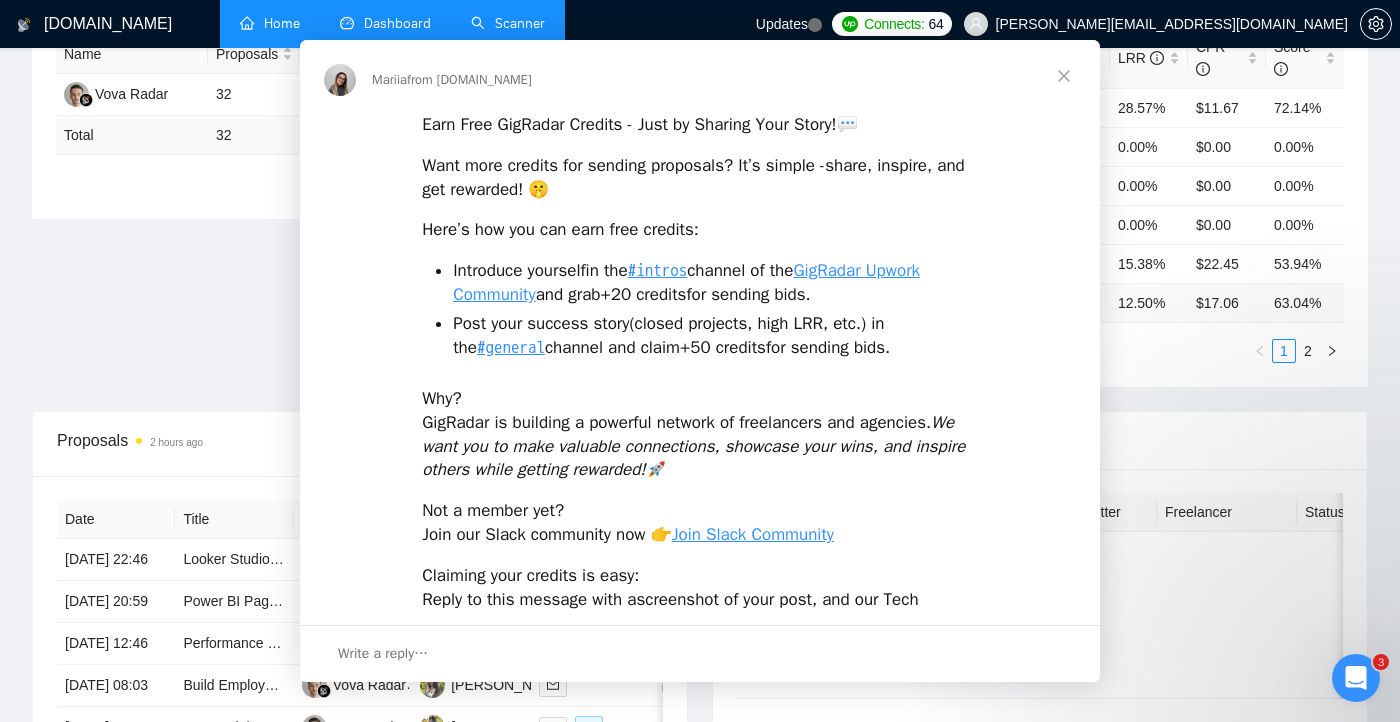 scroll, scrollTop: 0, scrollLeft: 0, axis: both 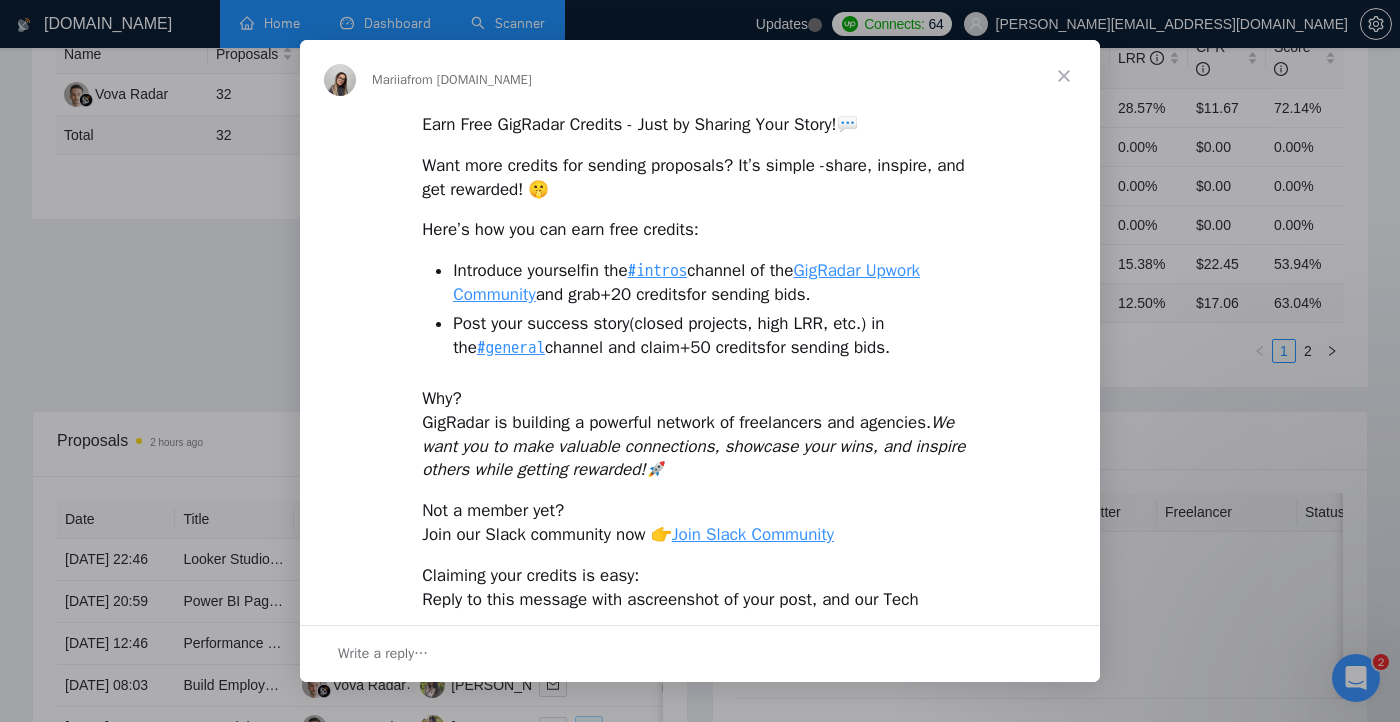 click at bounding box center (1064, 76) 